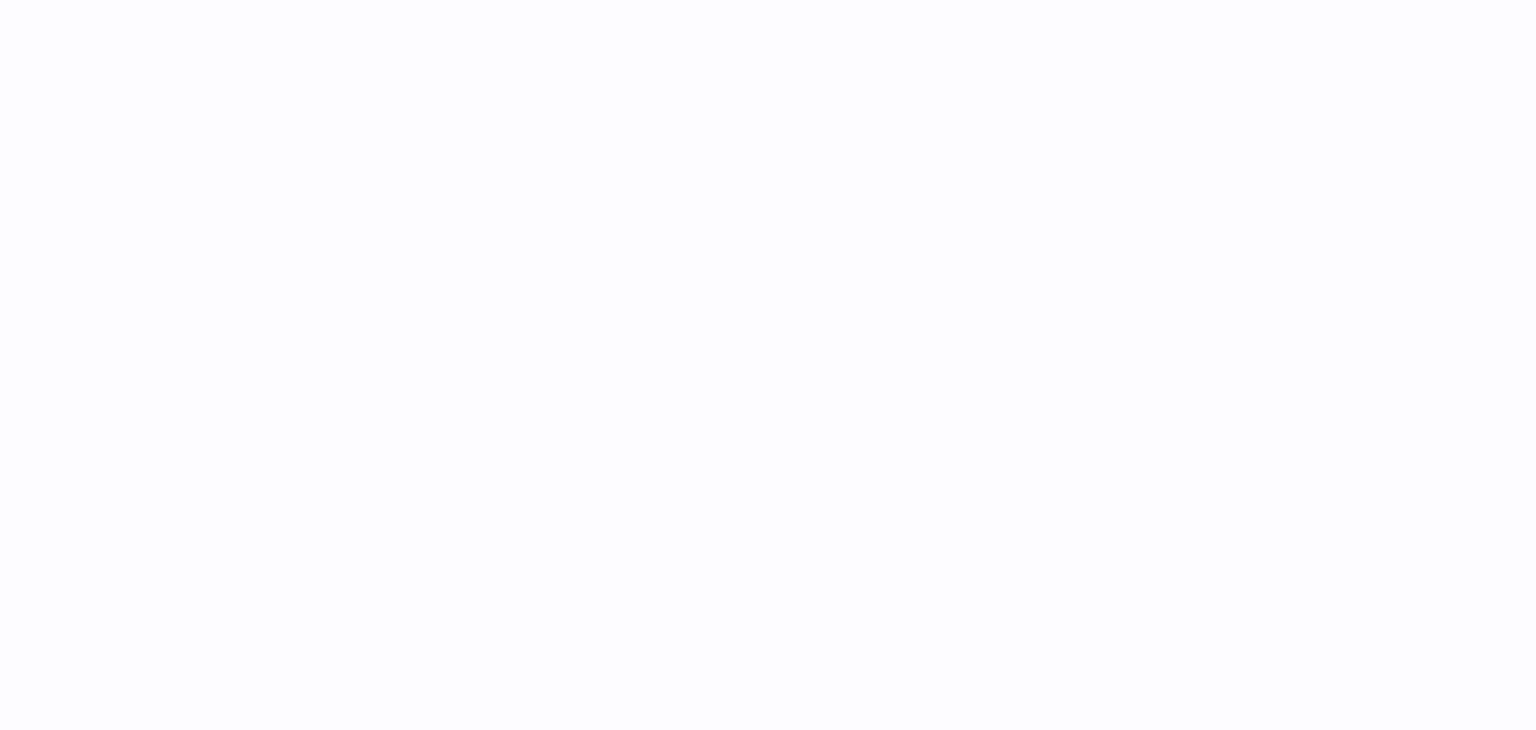 scroll, scrollTop: 0, scrollLeft: 0, axis: both 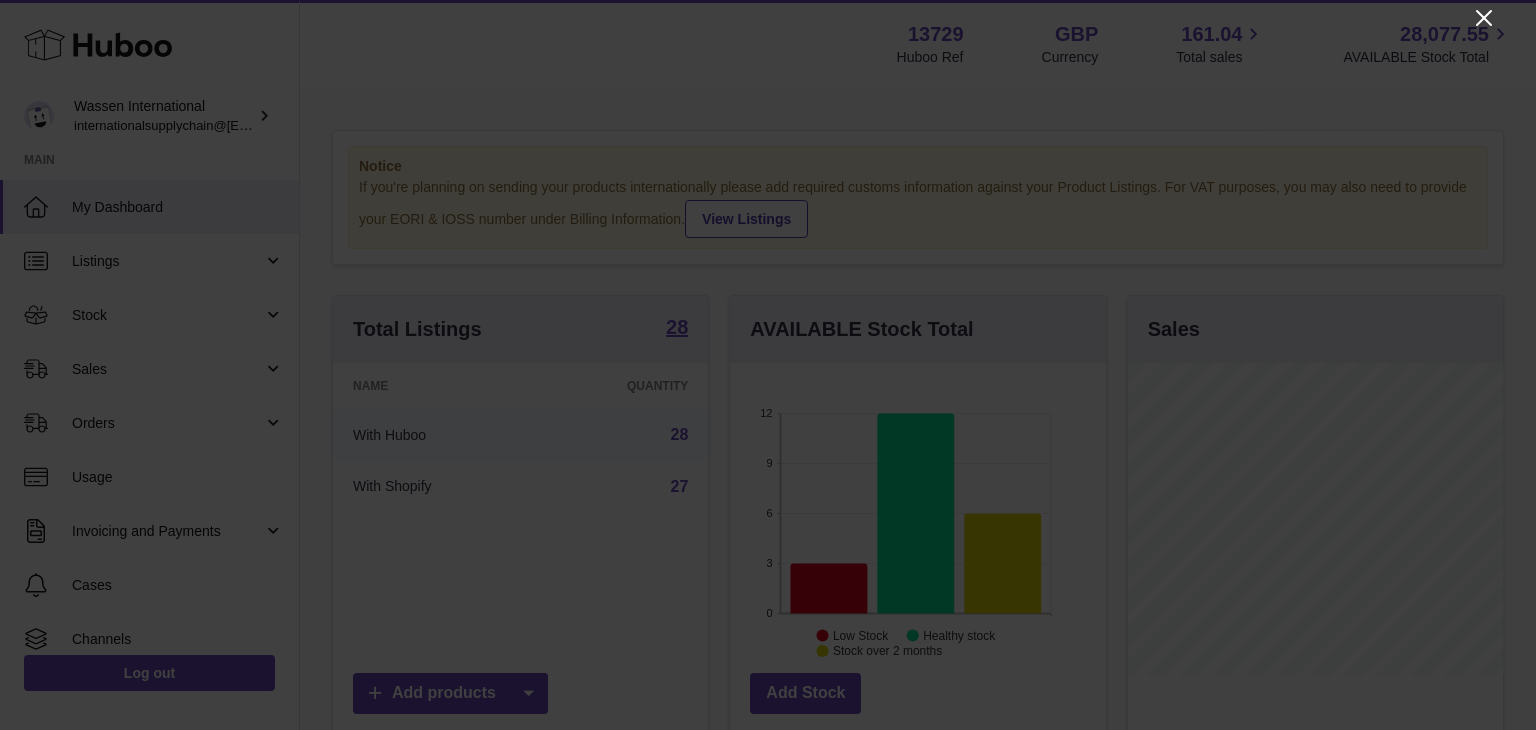click 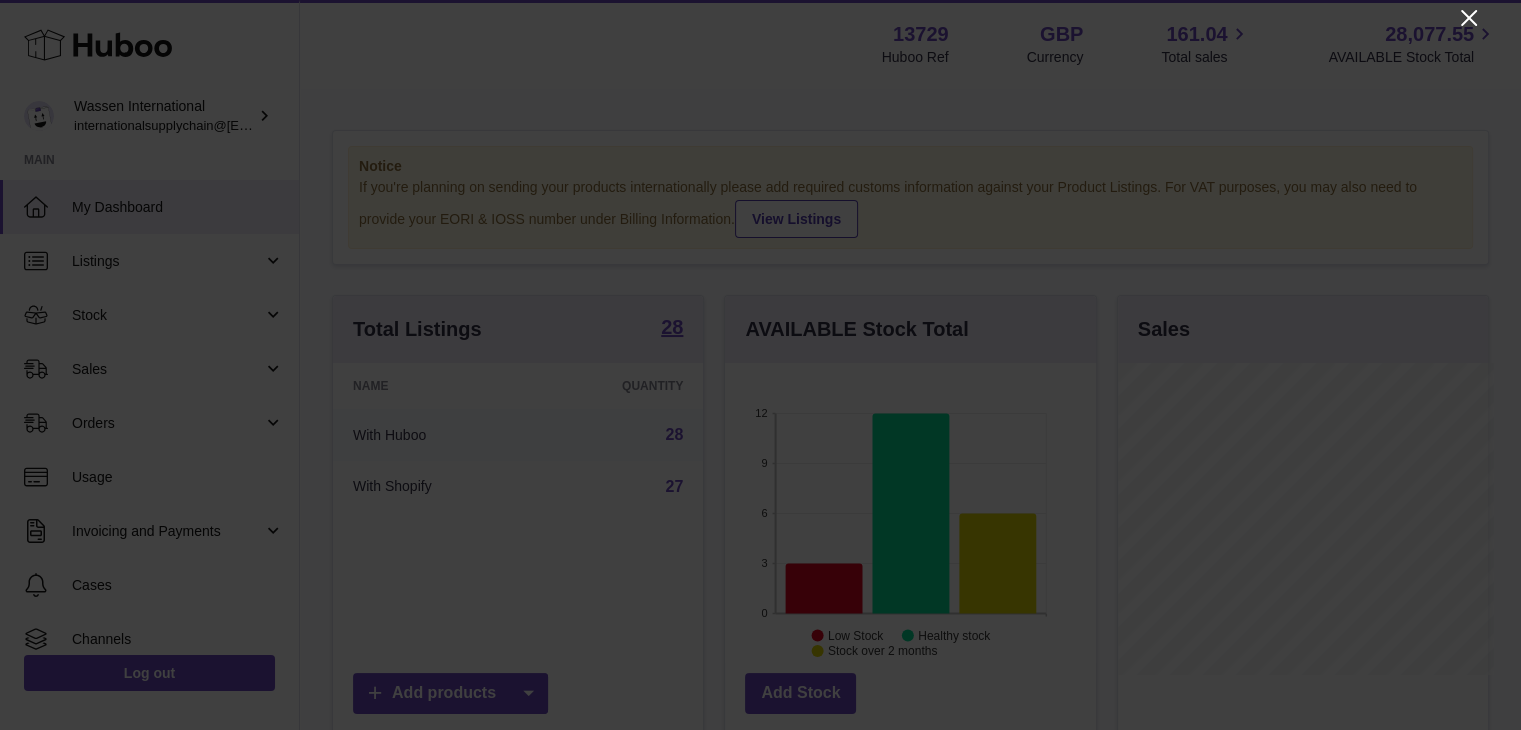scroll, scrollTop: 312, scrollLeft: 371, axis: both 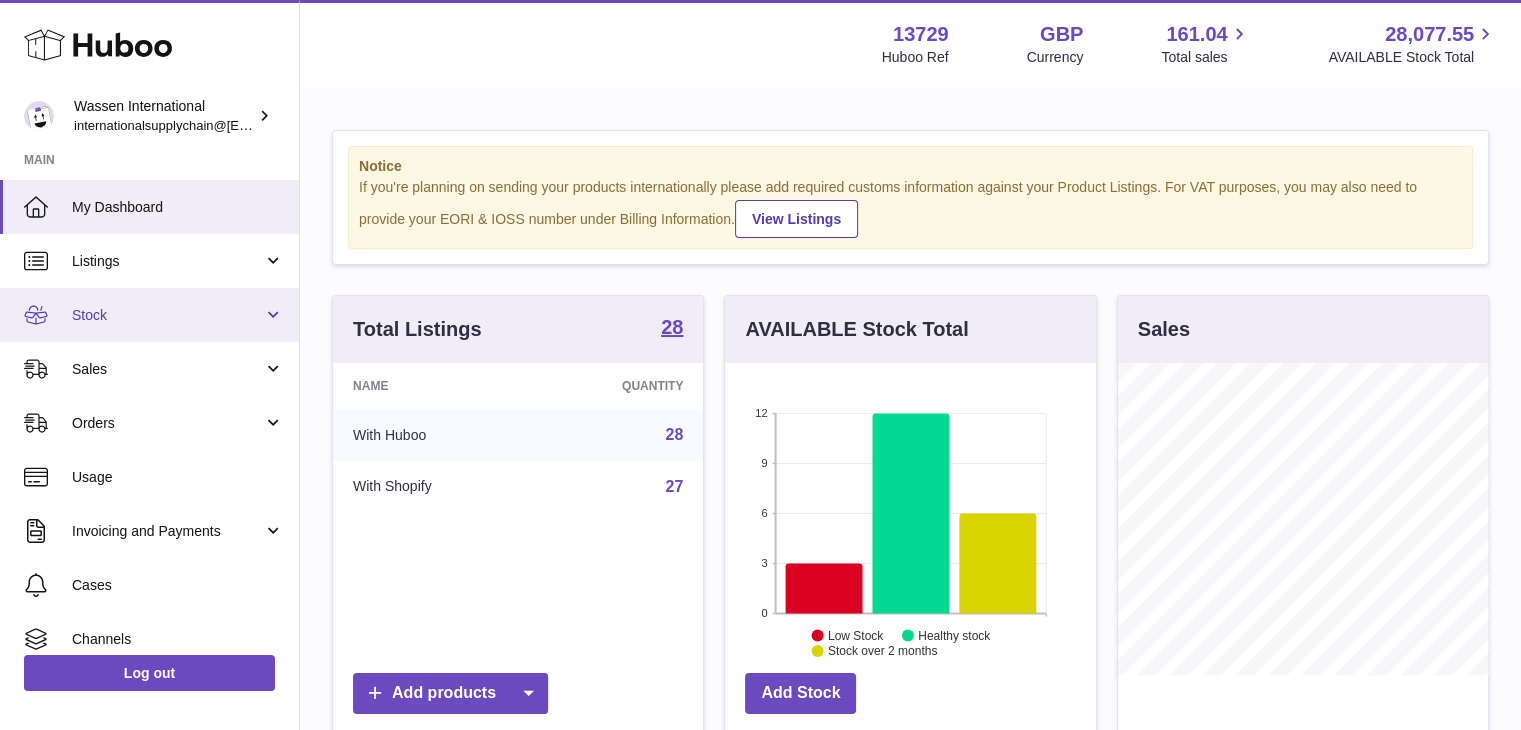 click on "Stock" at bounding box center (149, 315) 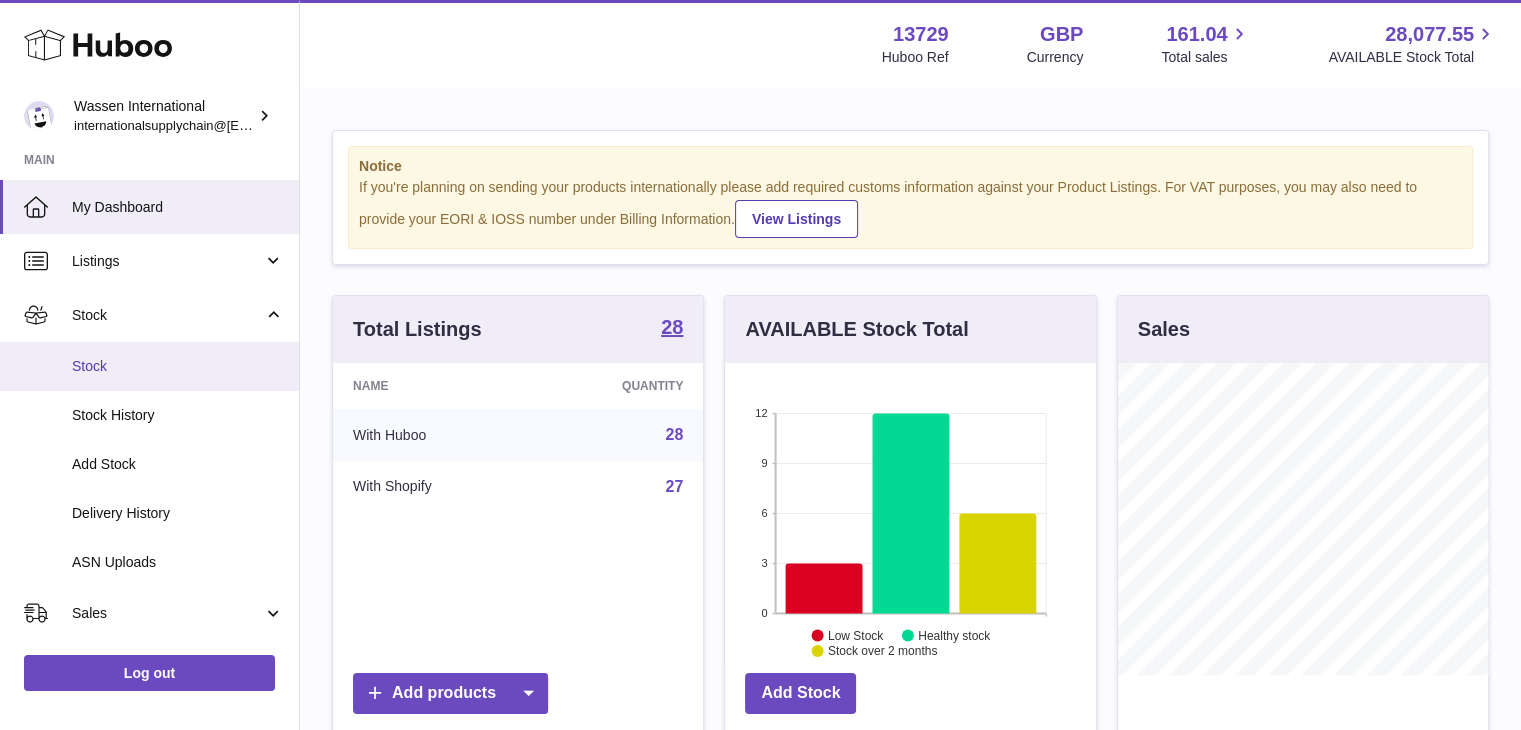 click on "Stock" at bounding box center (178, 366) 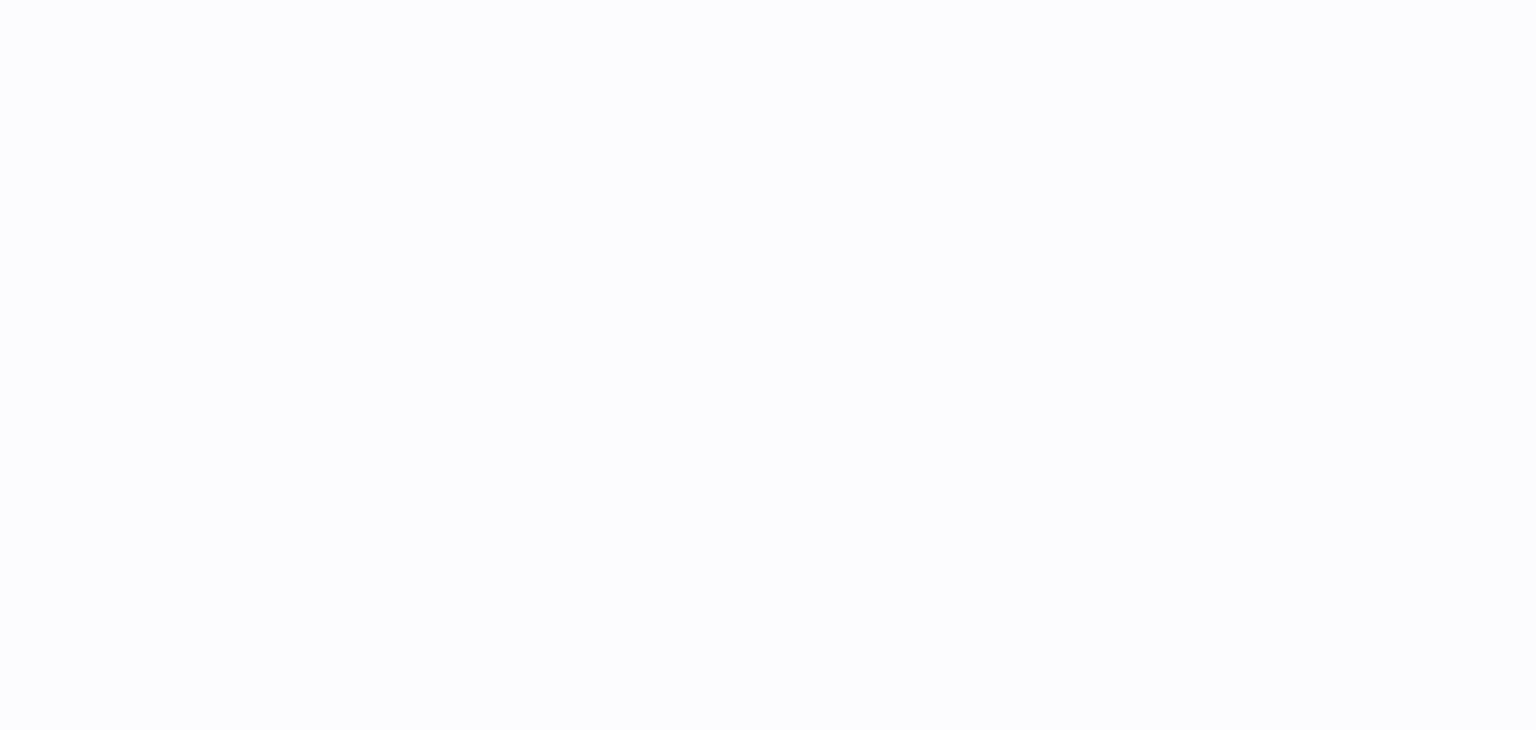 scroll, scrollTop: 0, scrollLeft: 0, axis: both 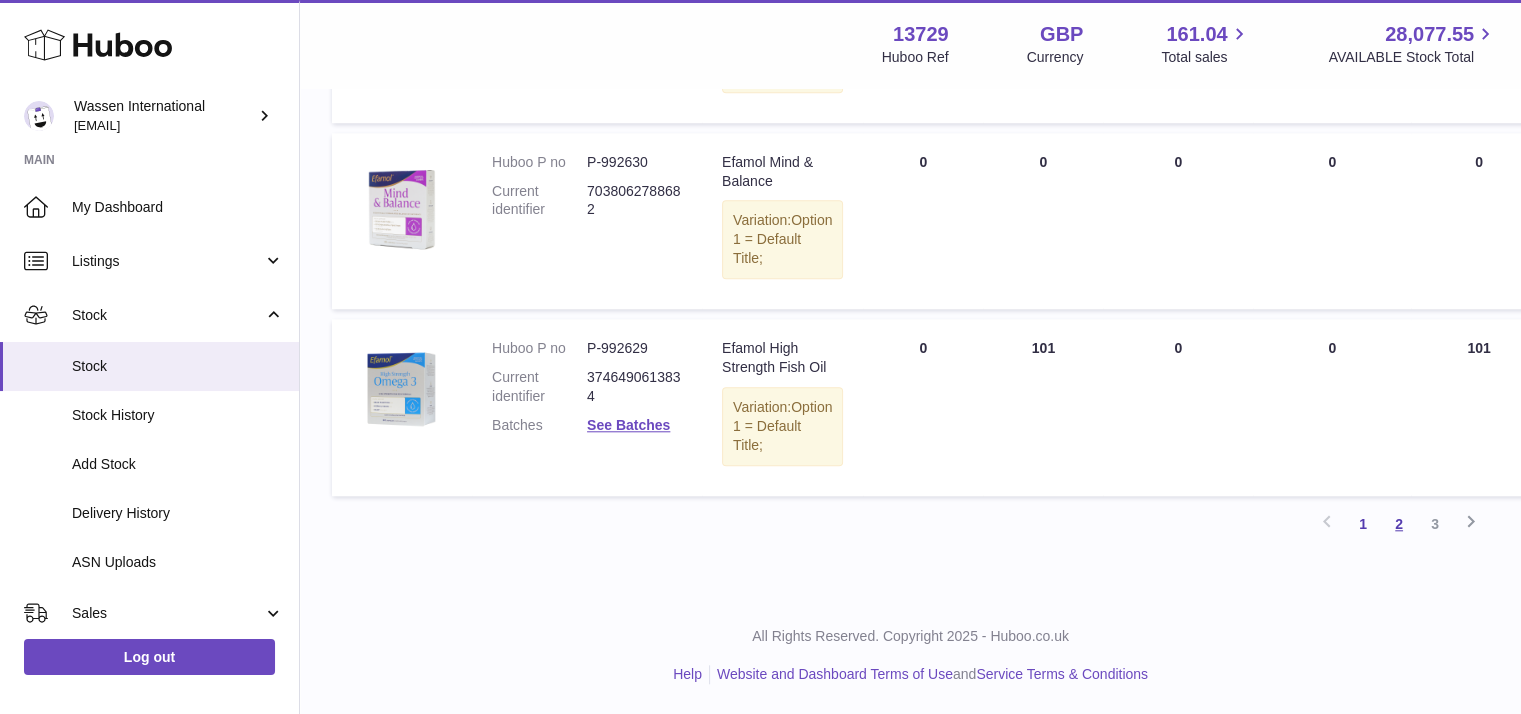 click on "2" at bounding box center [1399, 524] 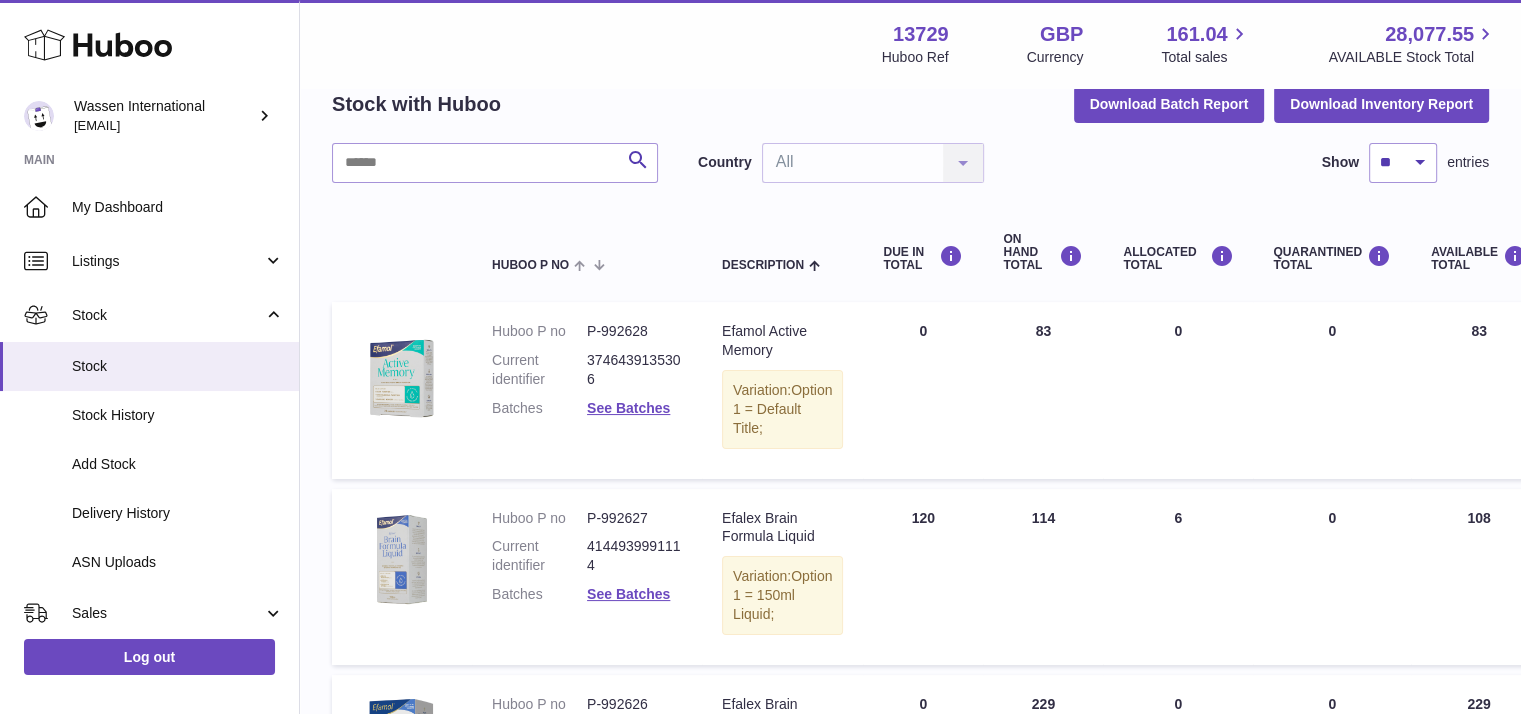 scroll, scrollTop: 290, scrollLeft: 0, axis: vertical 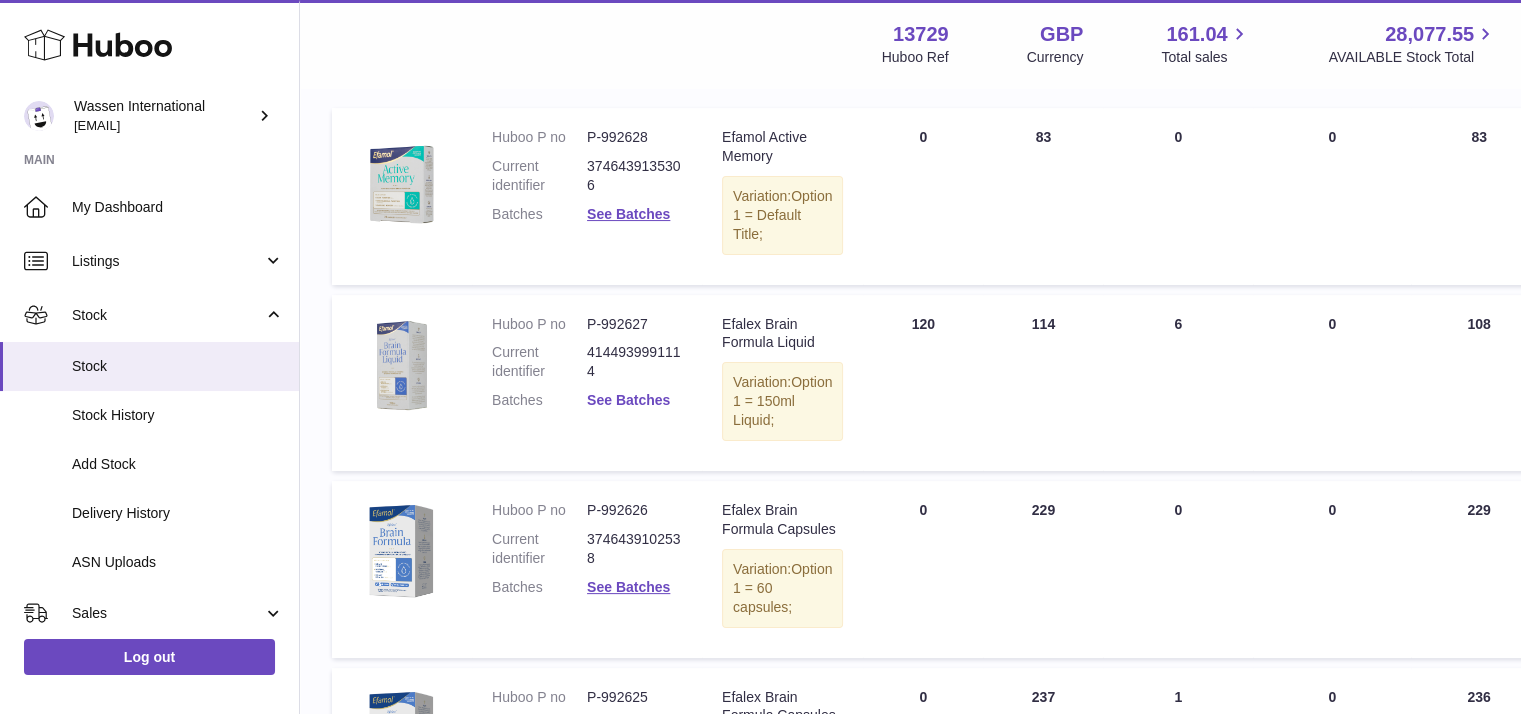 click on "See Batches" at bounding box center [628, 400] 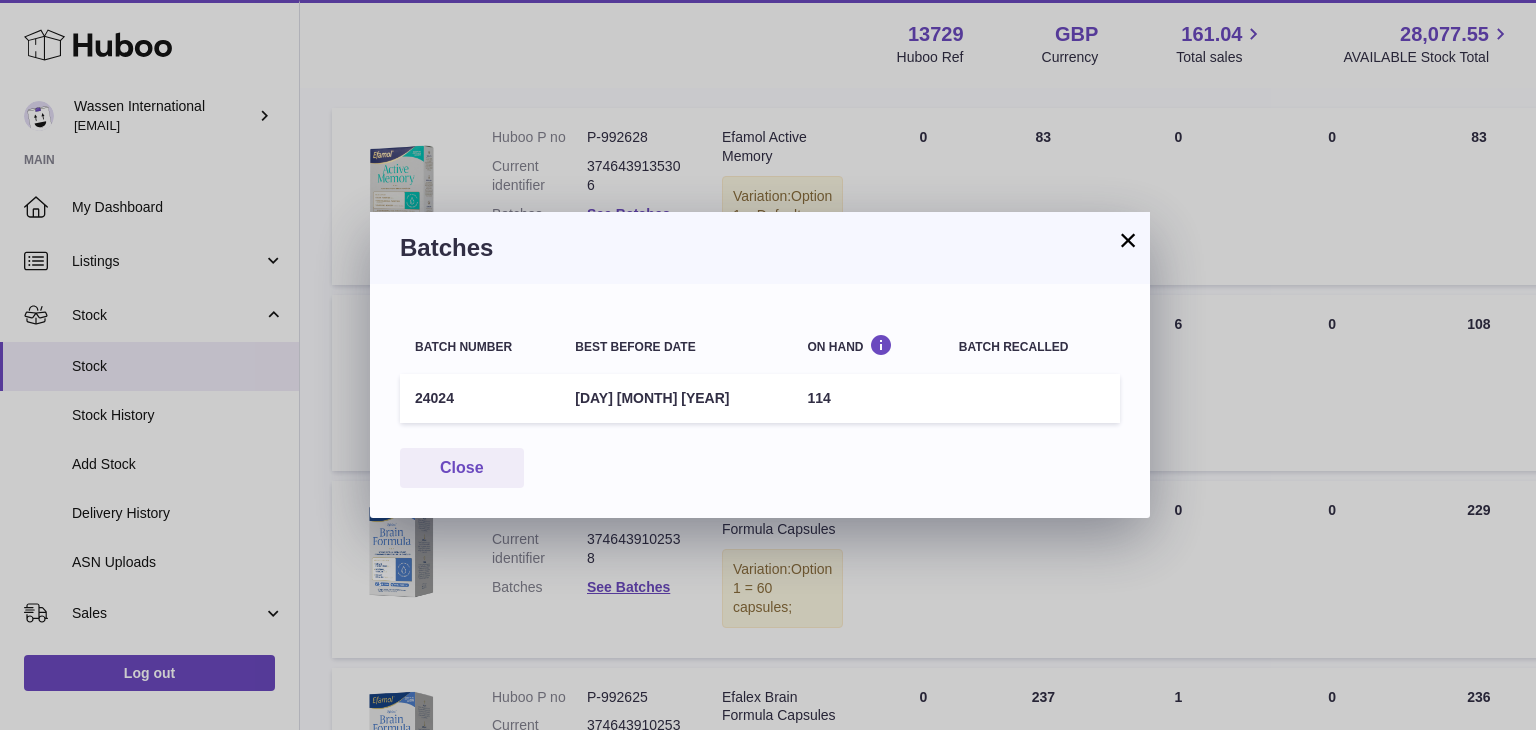click on "×" at bounding box center (1128, 240) 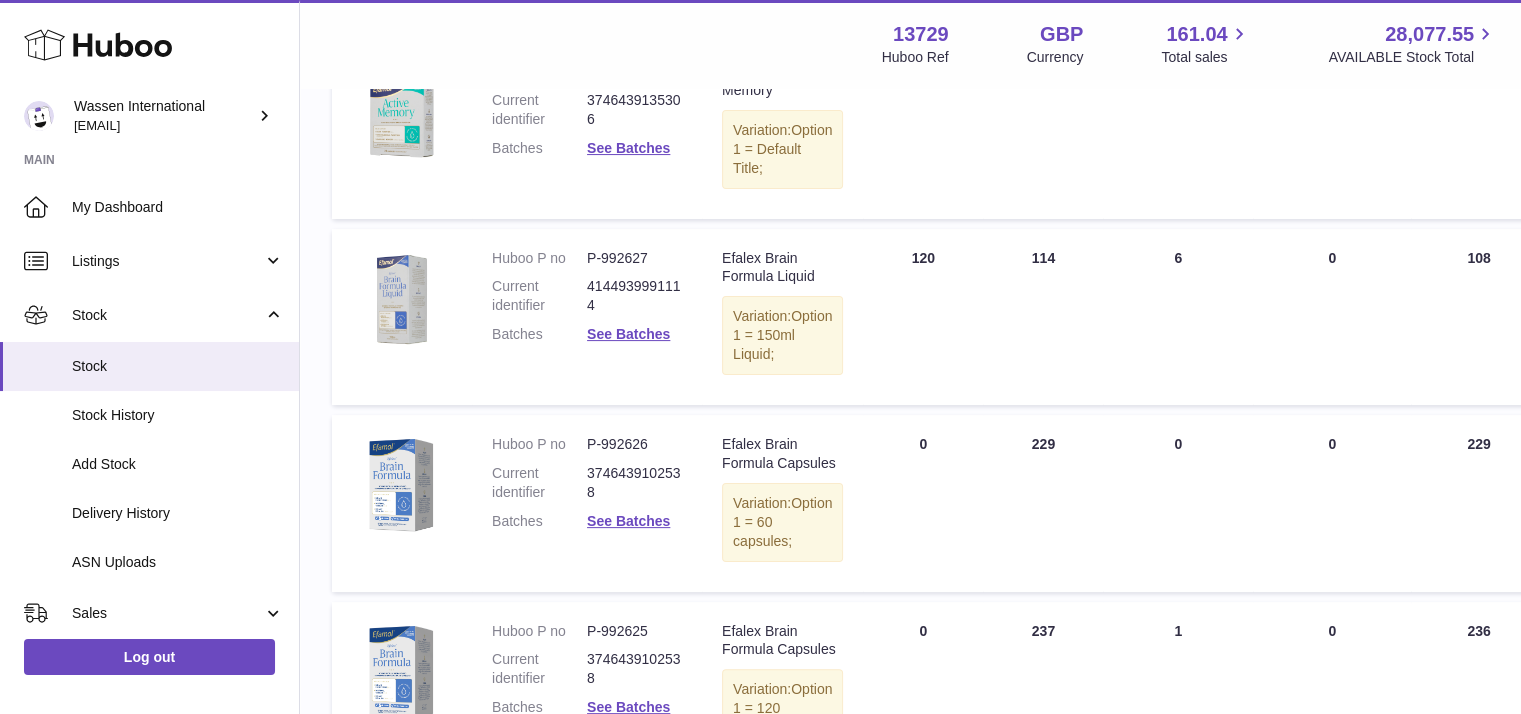 scroll, scrollTop: 390, scrollLeft: 0, axis: vertical 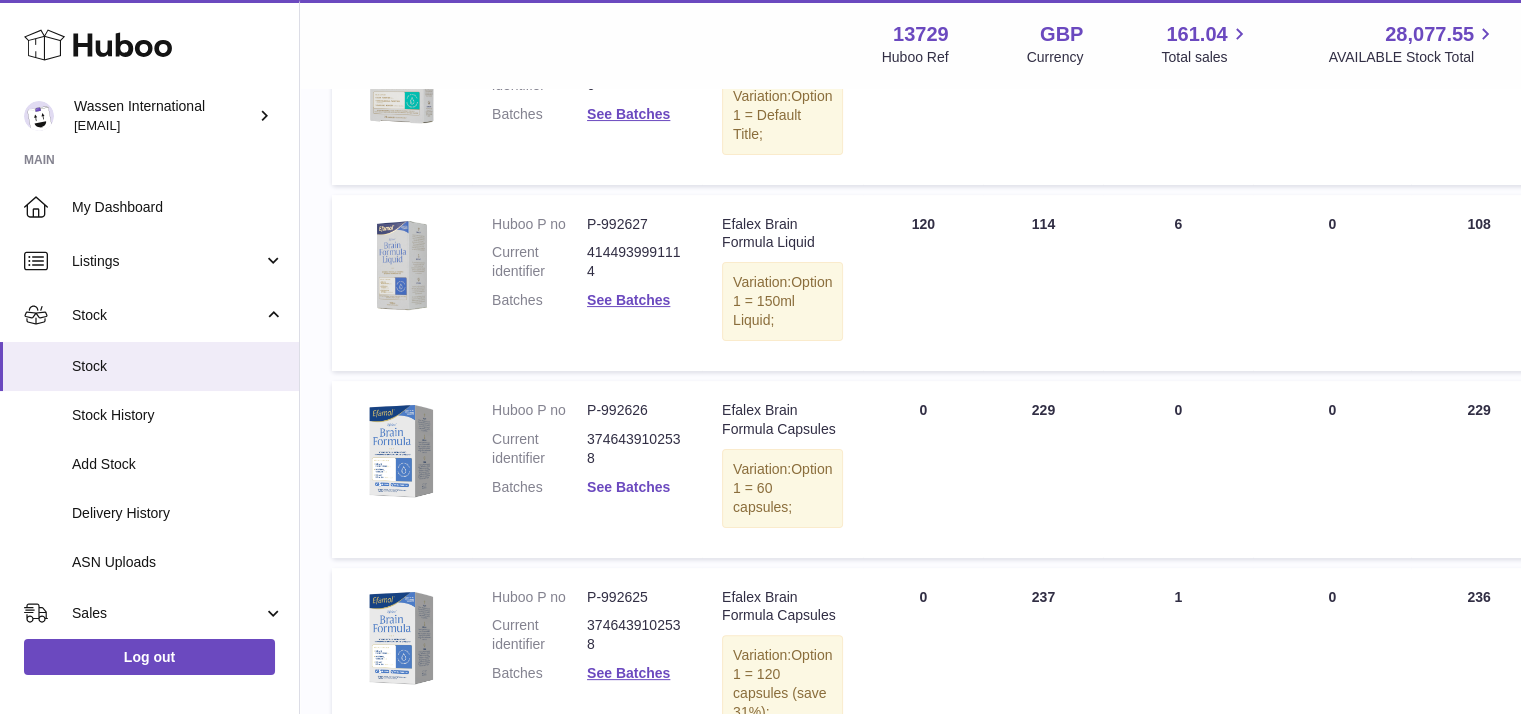 click on "See Batches" at bounding box center (628, 487) 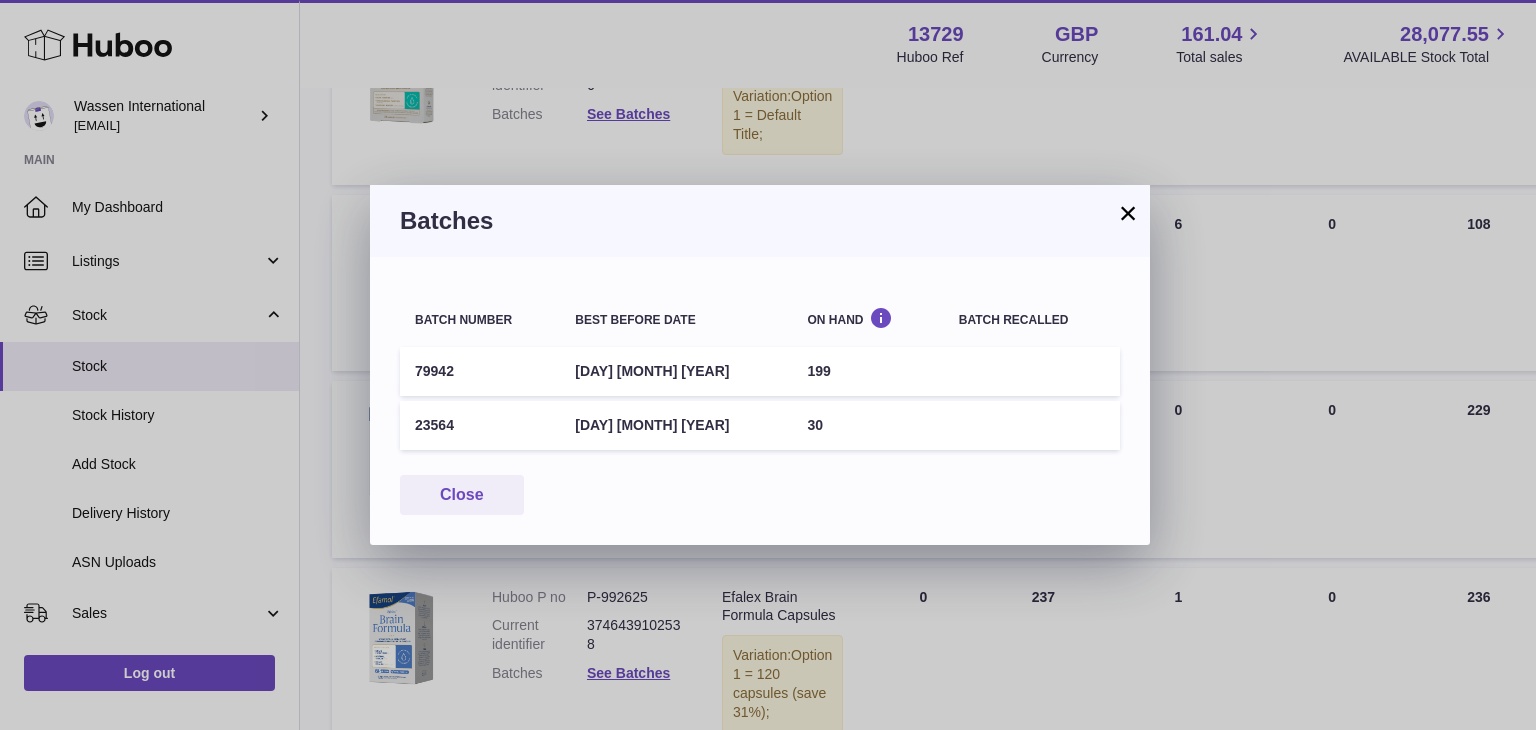 click on "Batches" at bounding box center [760, 221] 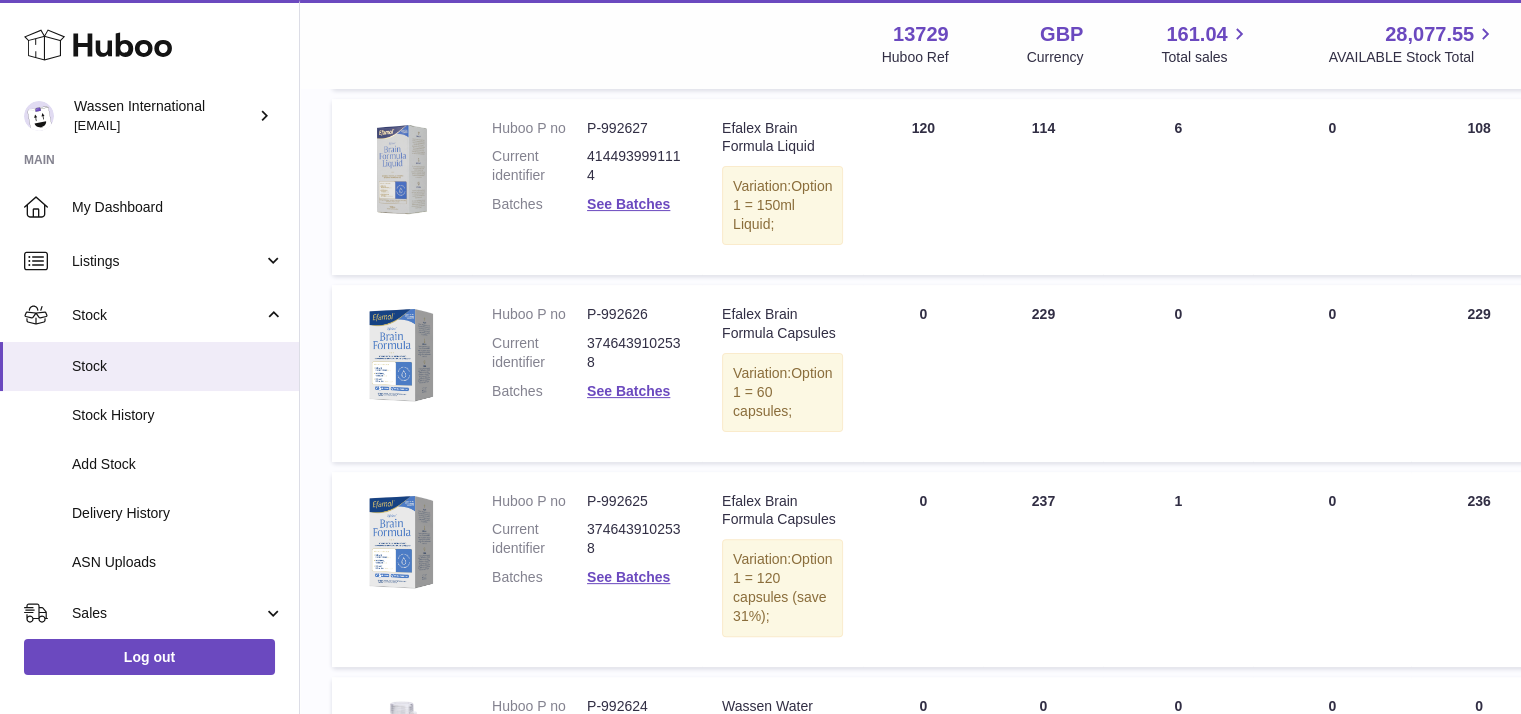 scroll, scrollTop: 590, scrollLeft: 0, axis: vertical 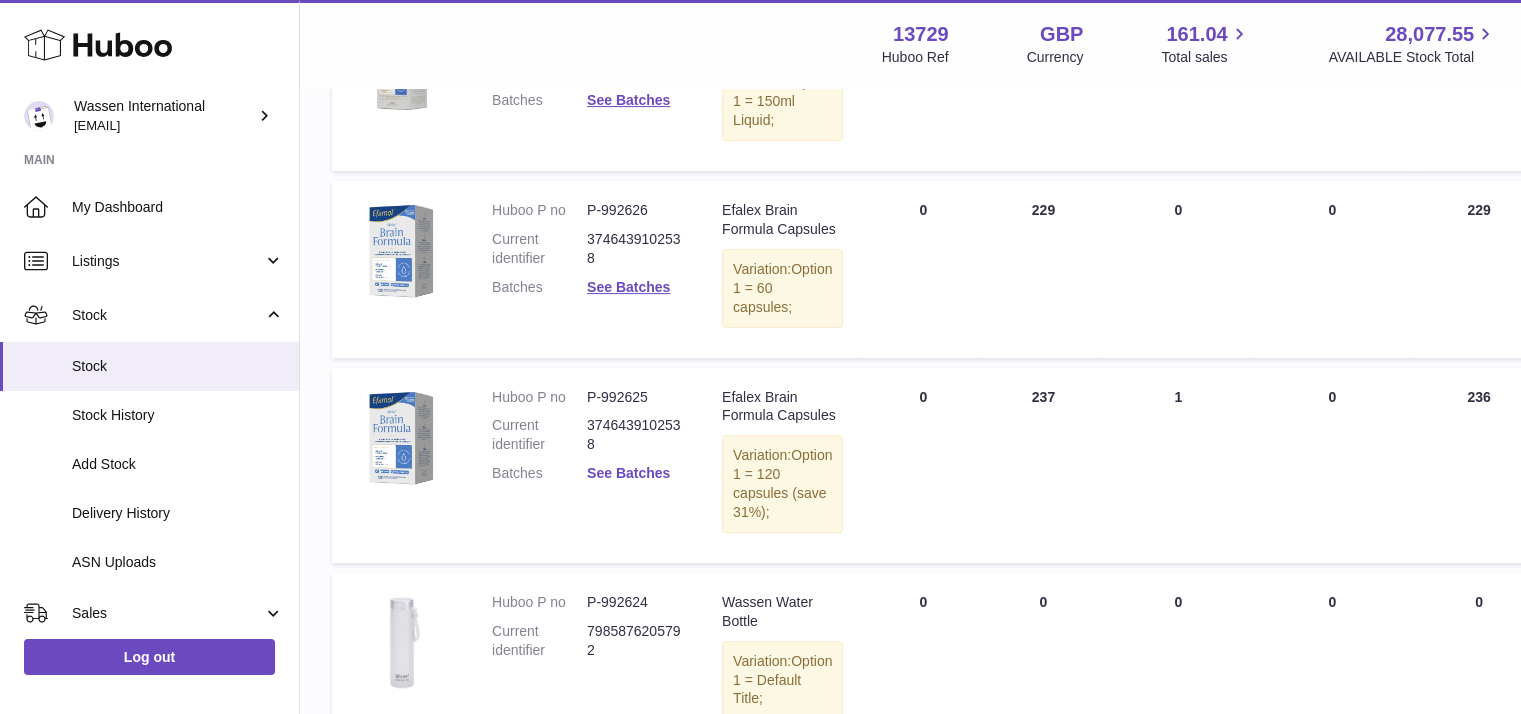 click on "See Batches" at bounding box center [628, 473] 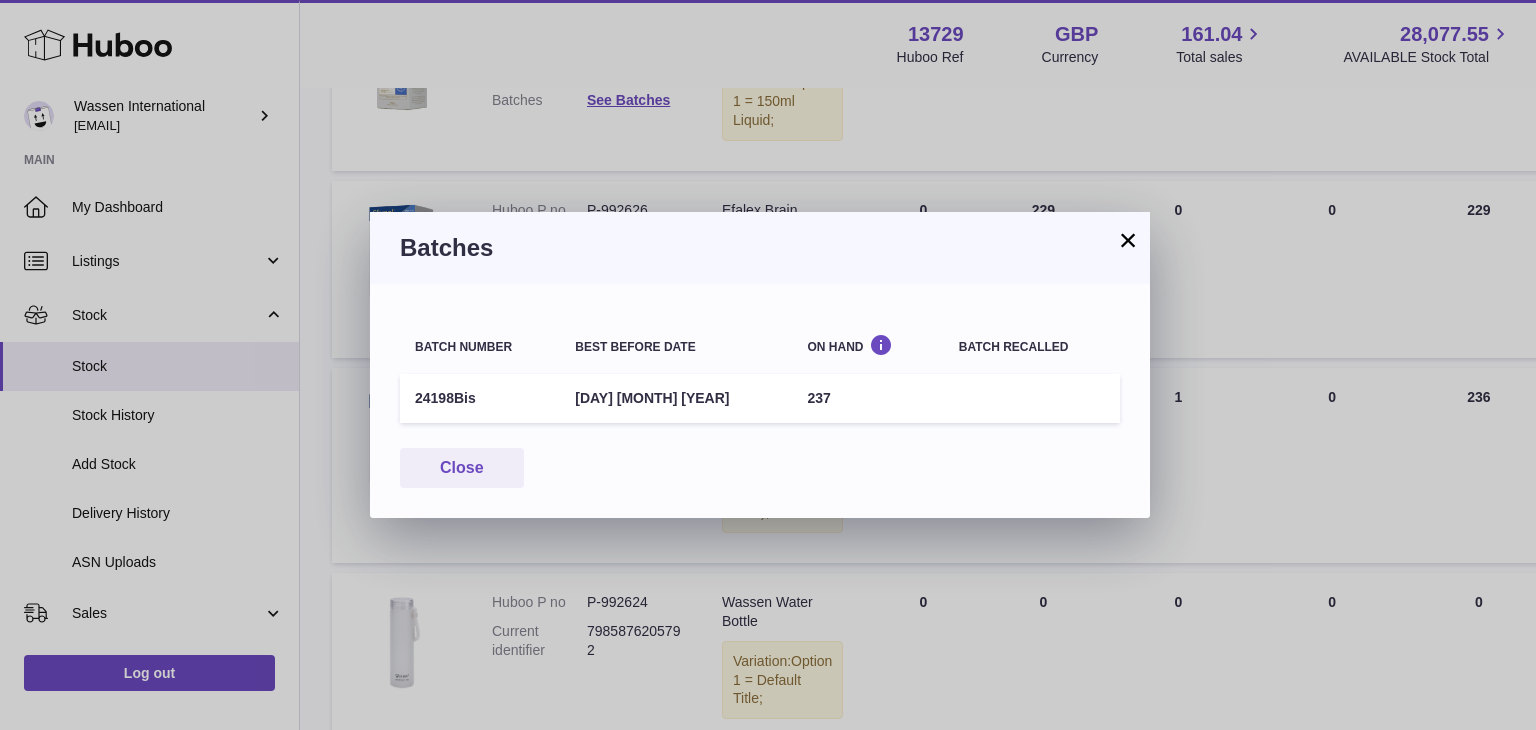 click on "×" at bounding box center [1128, 240] 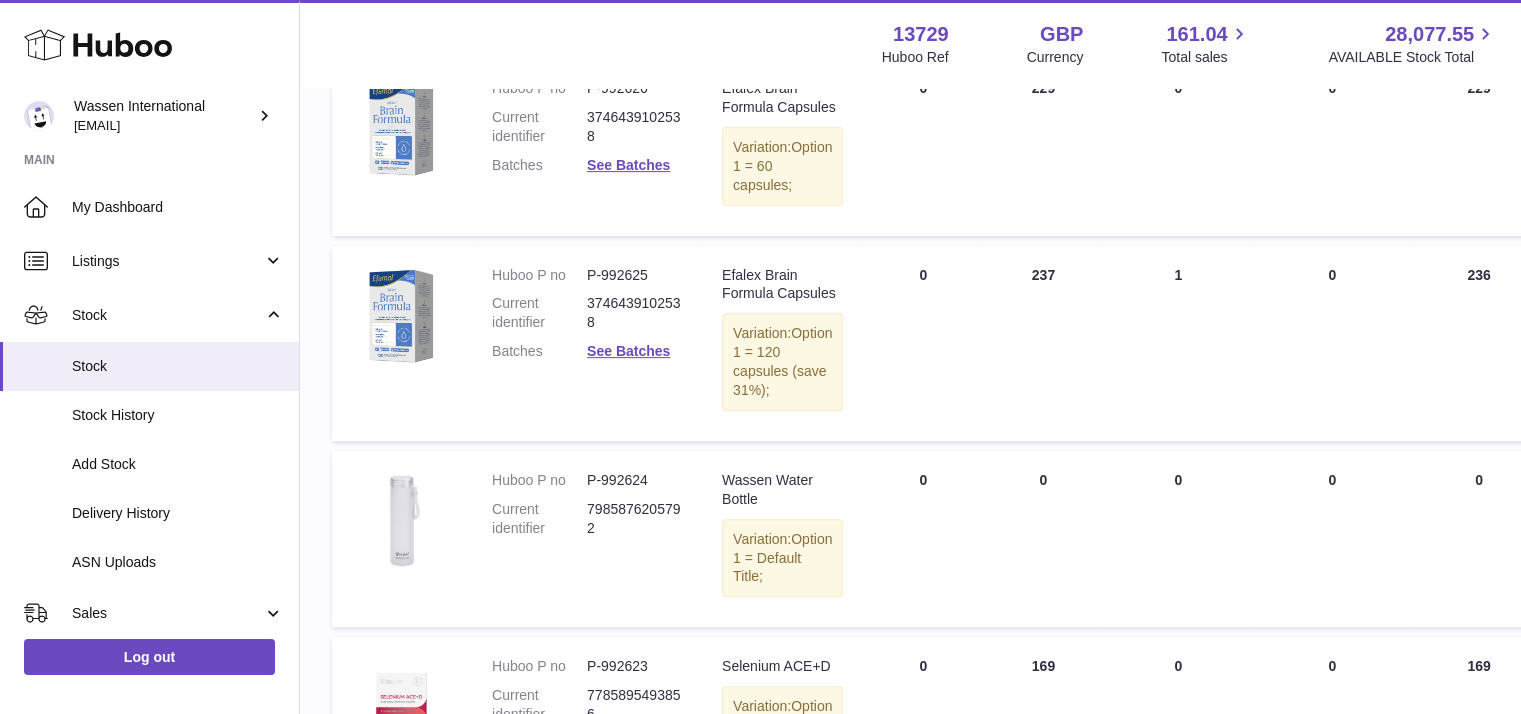 scroll, scrollTop: 690, scrollLeft: 0, axis: vertical 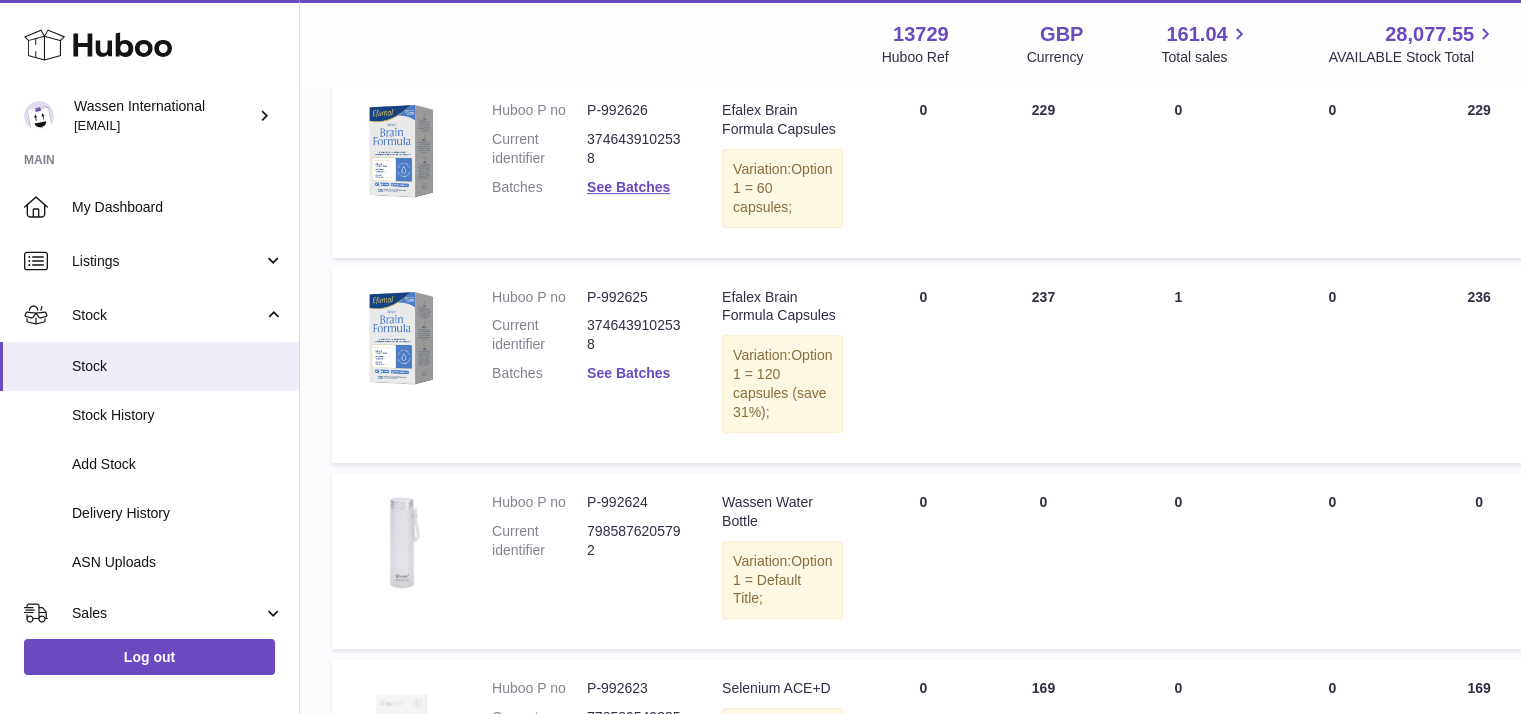 click on "See Batches" at bounding box center (628, 373) 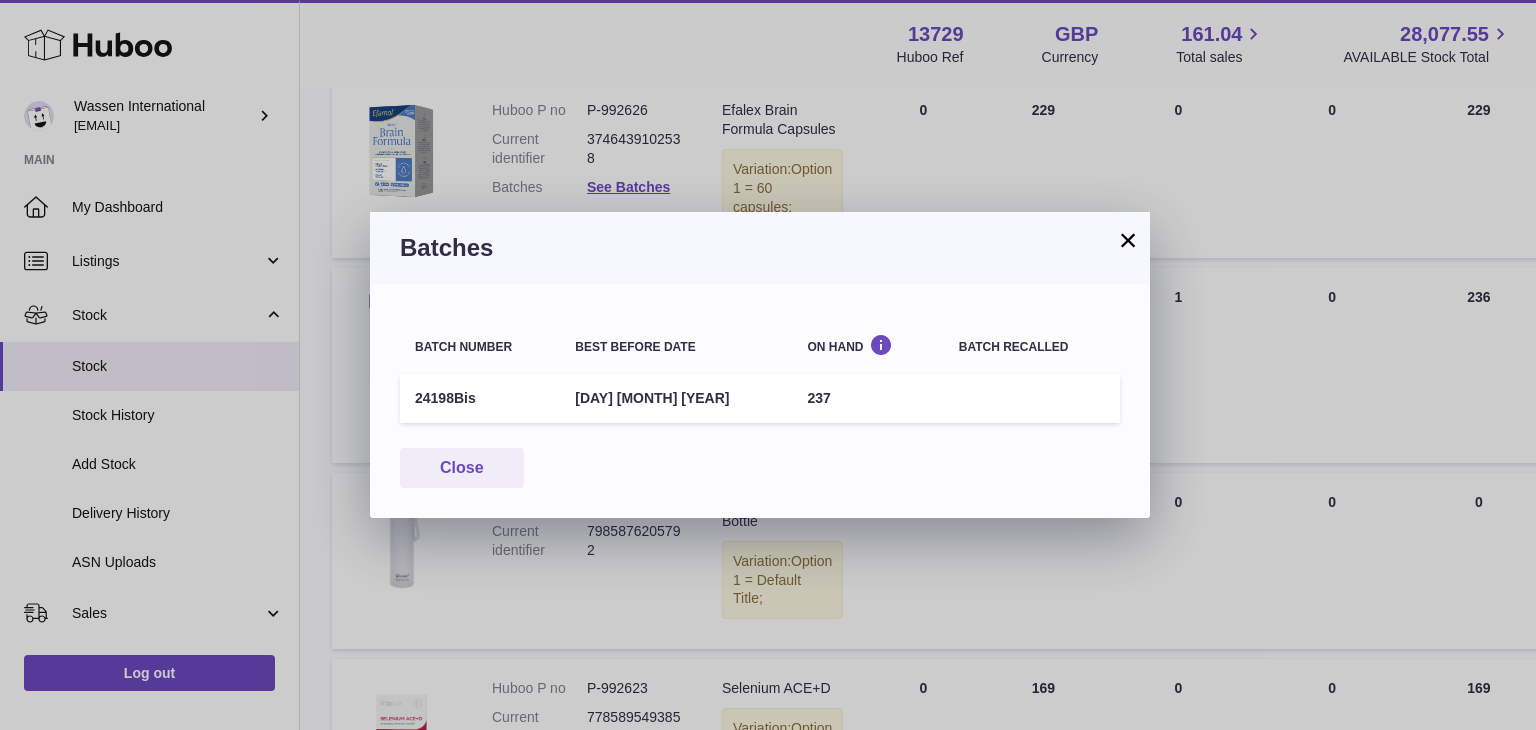 click on "×" at bounding box center [1128, 240] 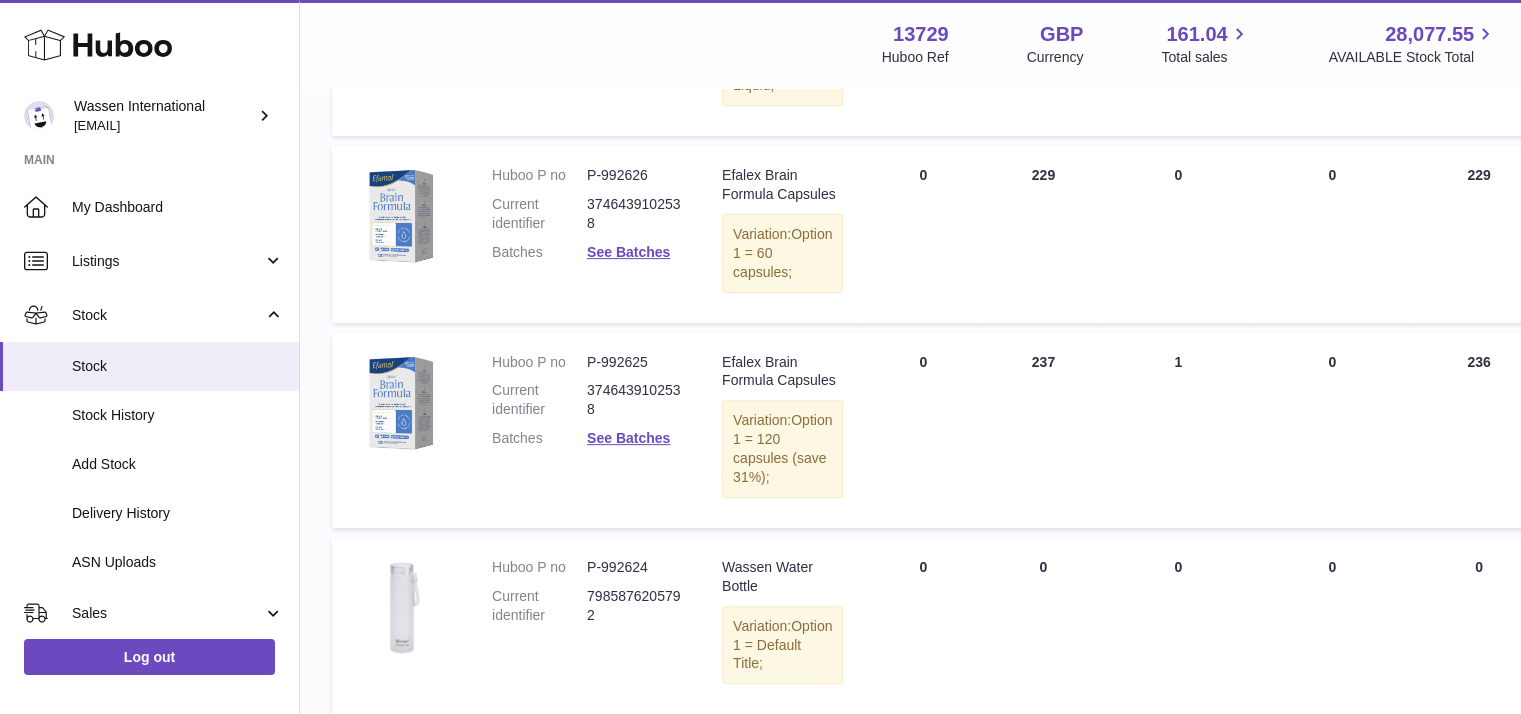 scroll, scrollTop: 590, scrollLeft: 0, axis: vertical 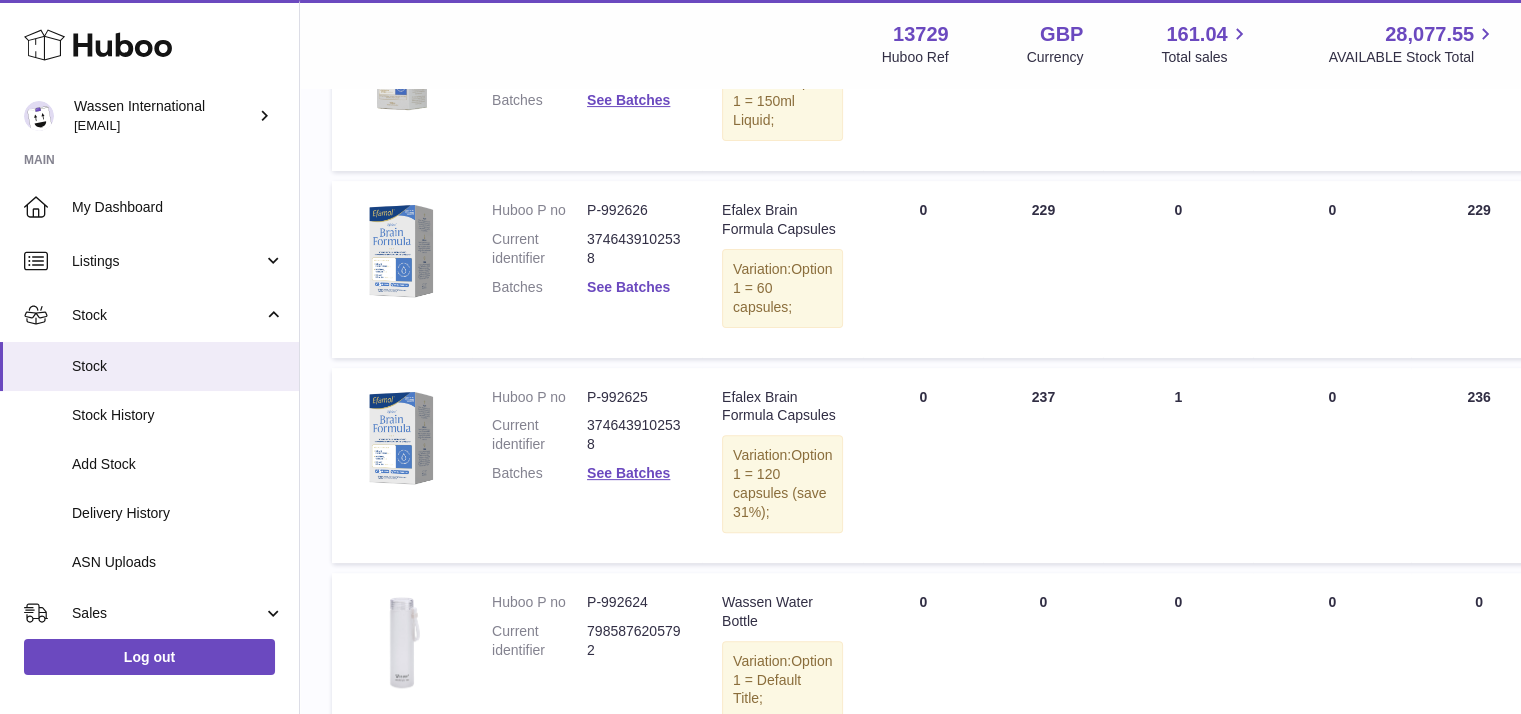 click on "See Batches" at bounding box center (628, 287) 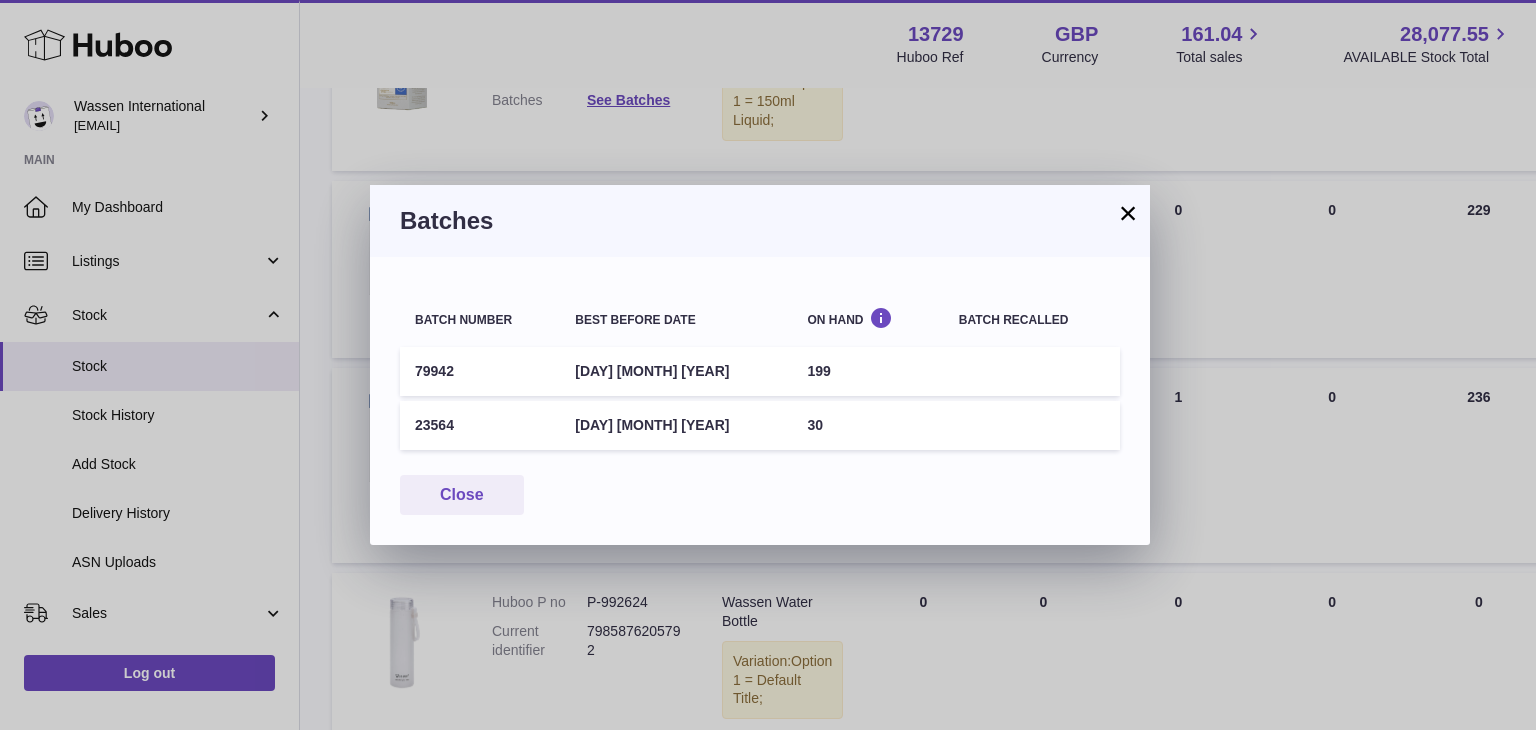 click on "×" at bounding box center (1128, 213) 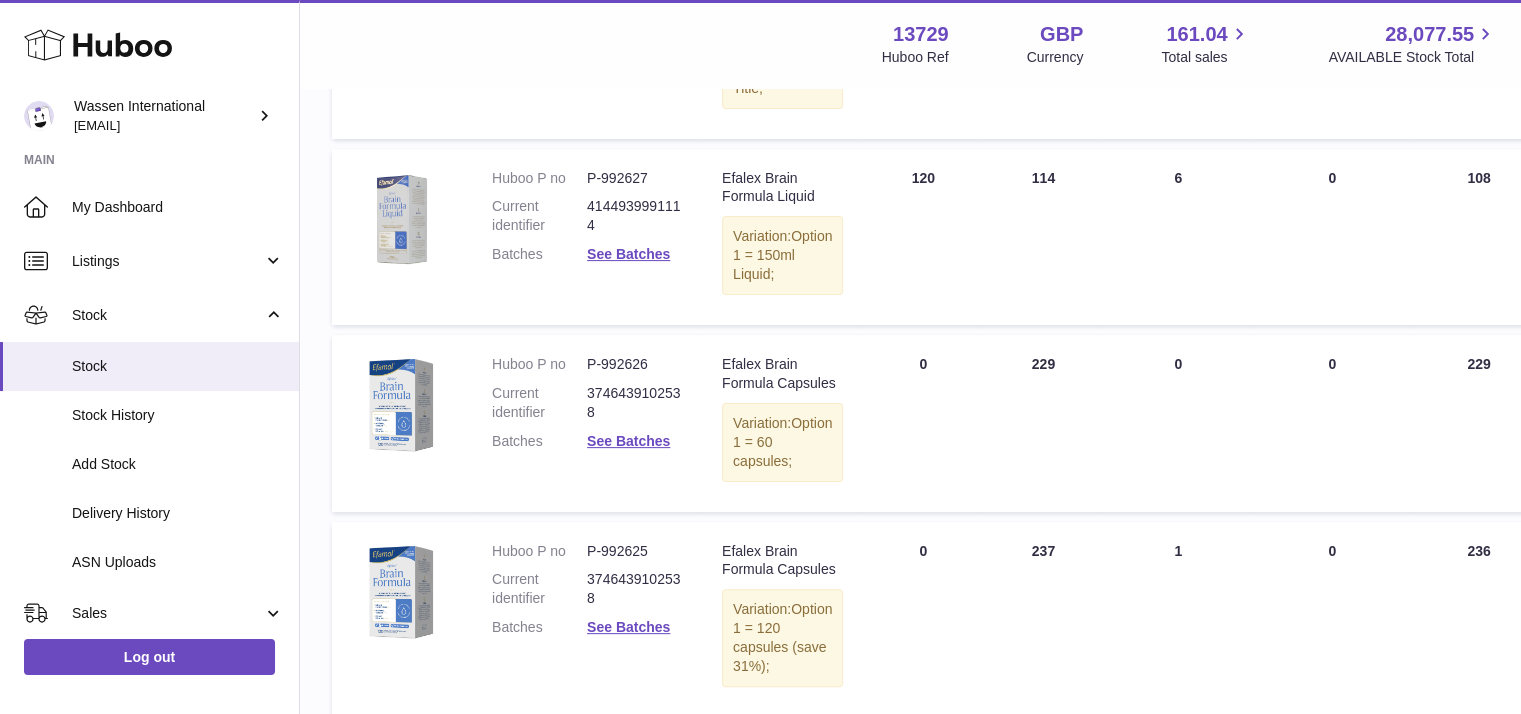 scroll, scrollTop: 390, scrollLeft: 0, axis: vertical 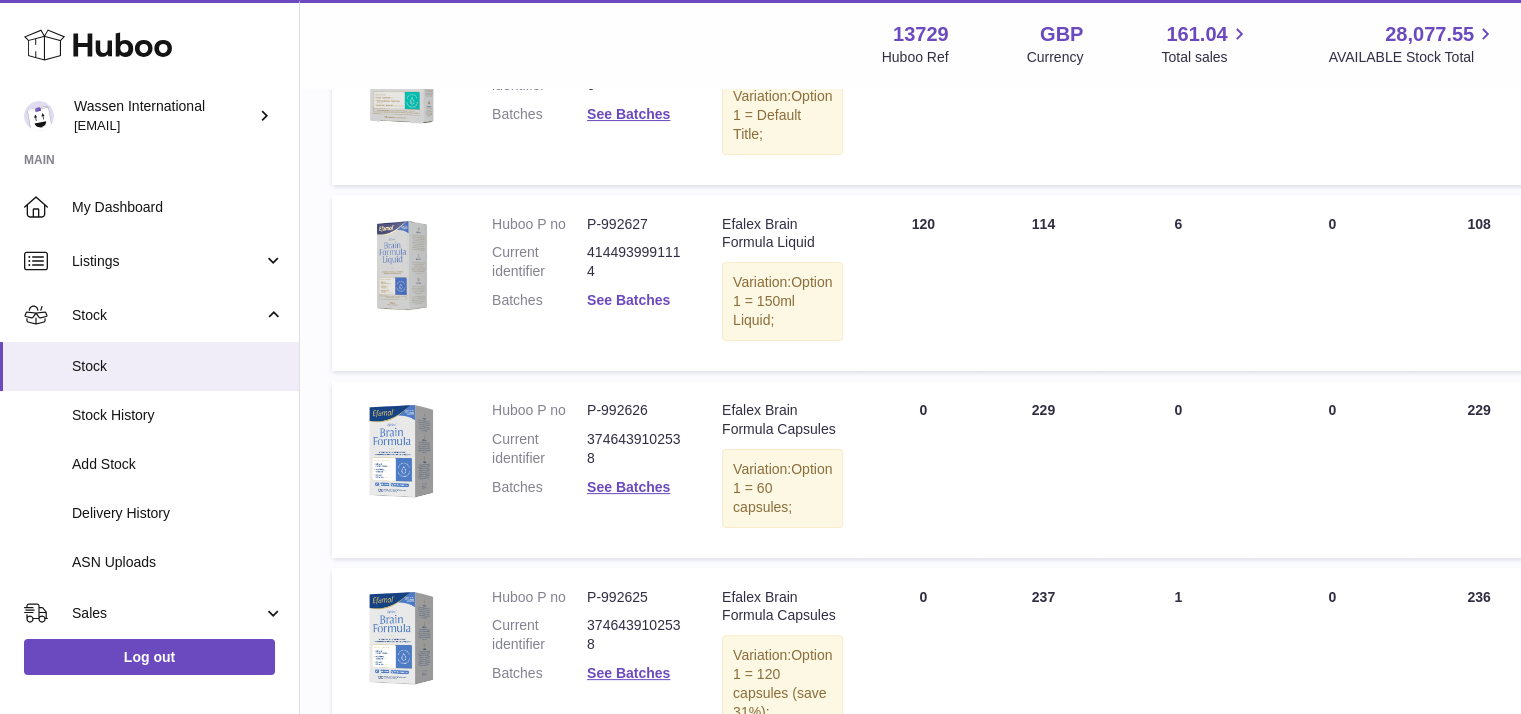 click on "See Batches" at bounding box center [628, 300] 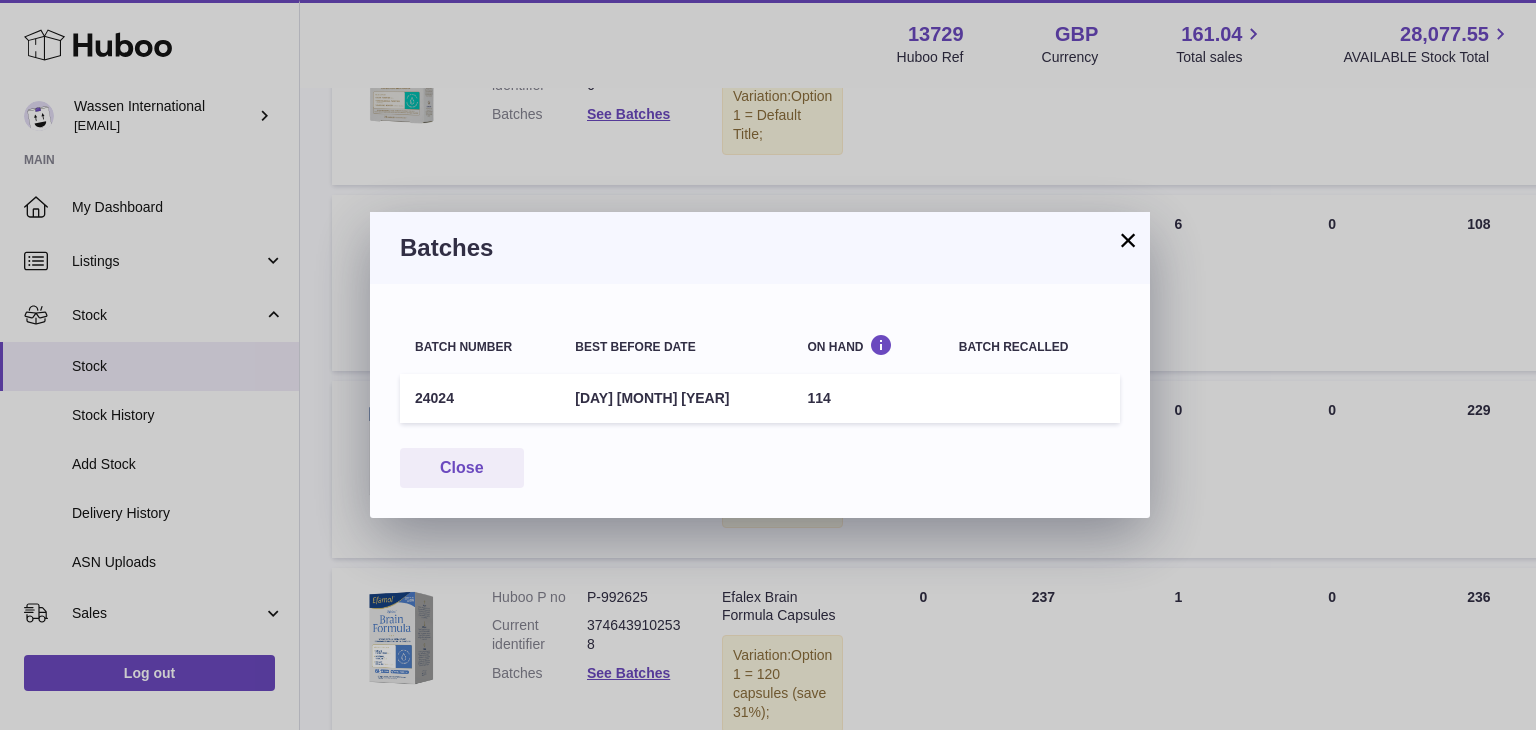click on "×" at bounding box center (1128, 240) 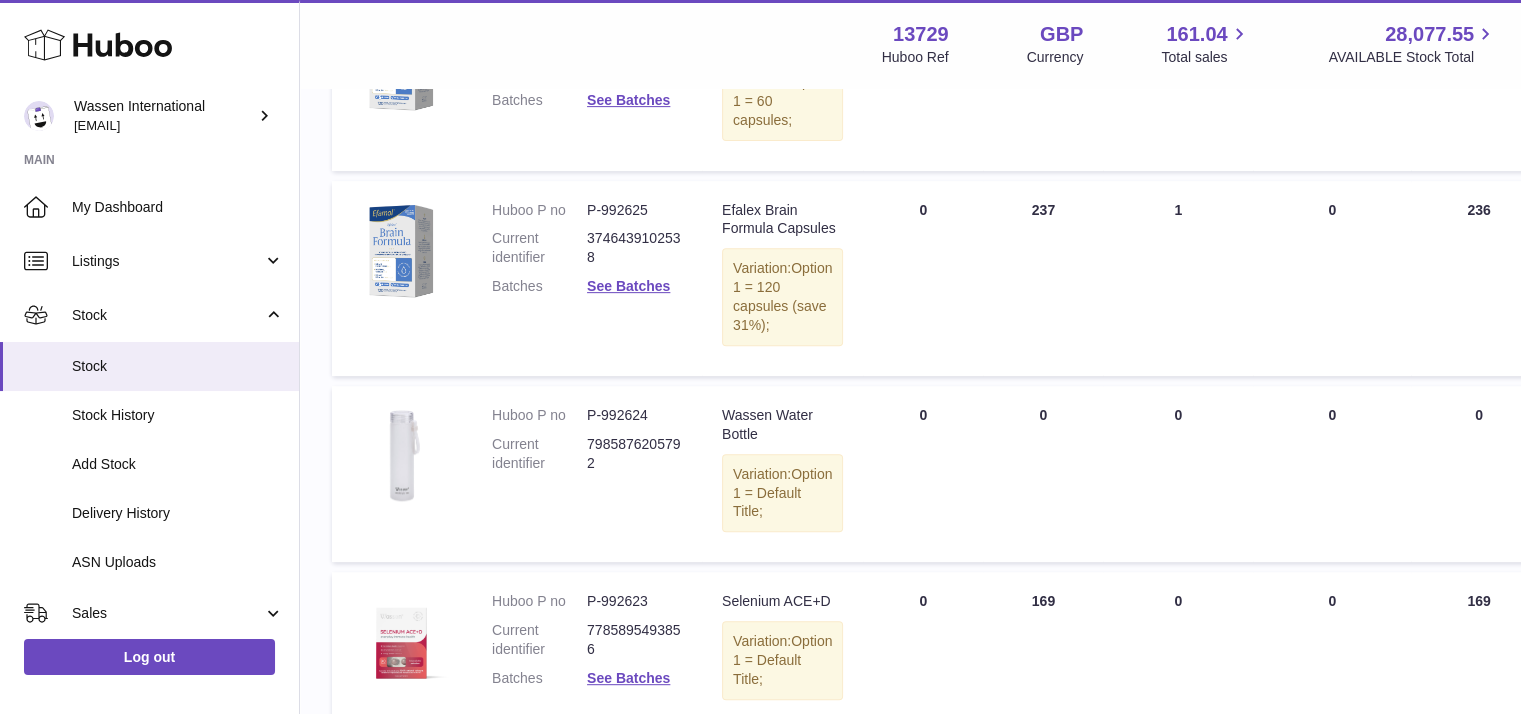 scroll, scrollTop: 790, scrollLeft: 0, axis: vertical 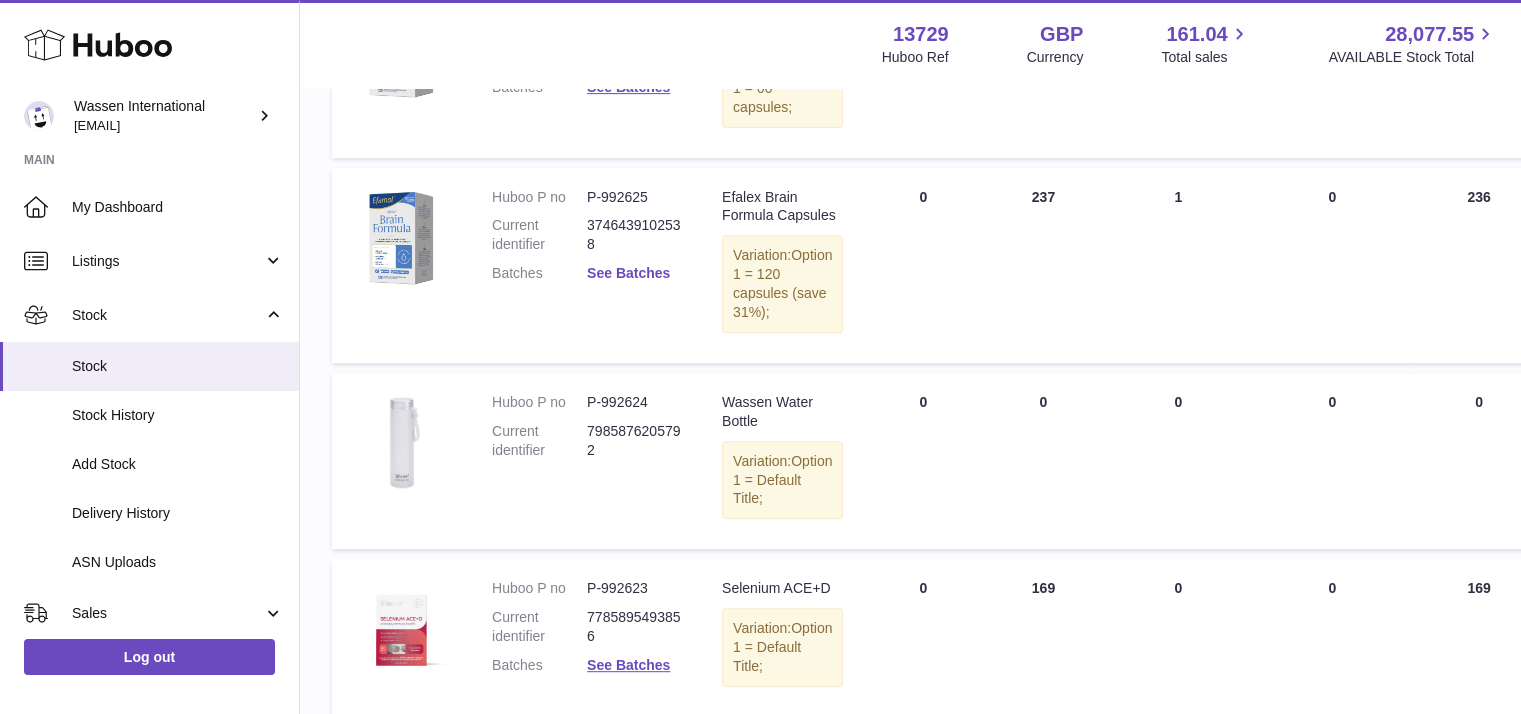 click on "See Batches" at bounding box center [628, 273] 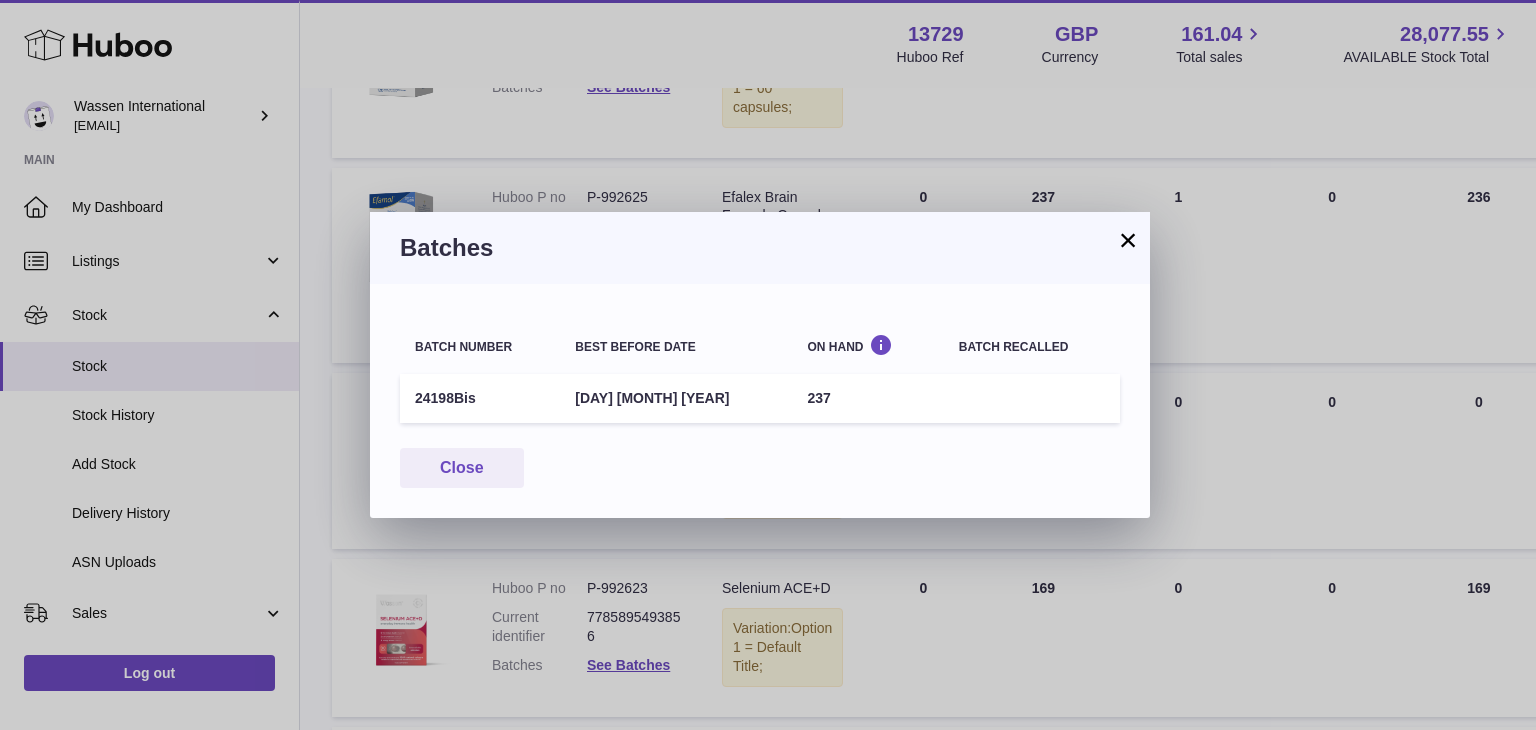 click on "30th Oct 2027" at bounding box center [676, 398] 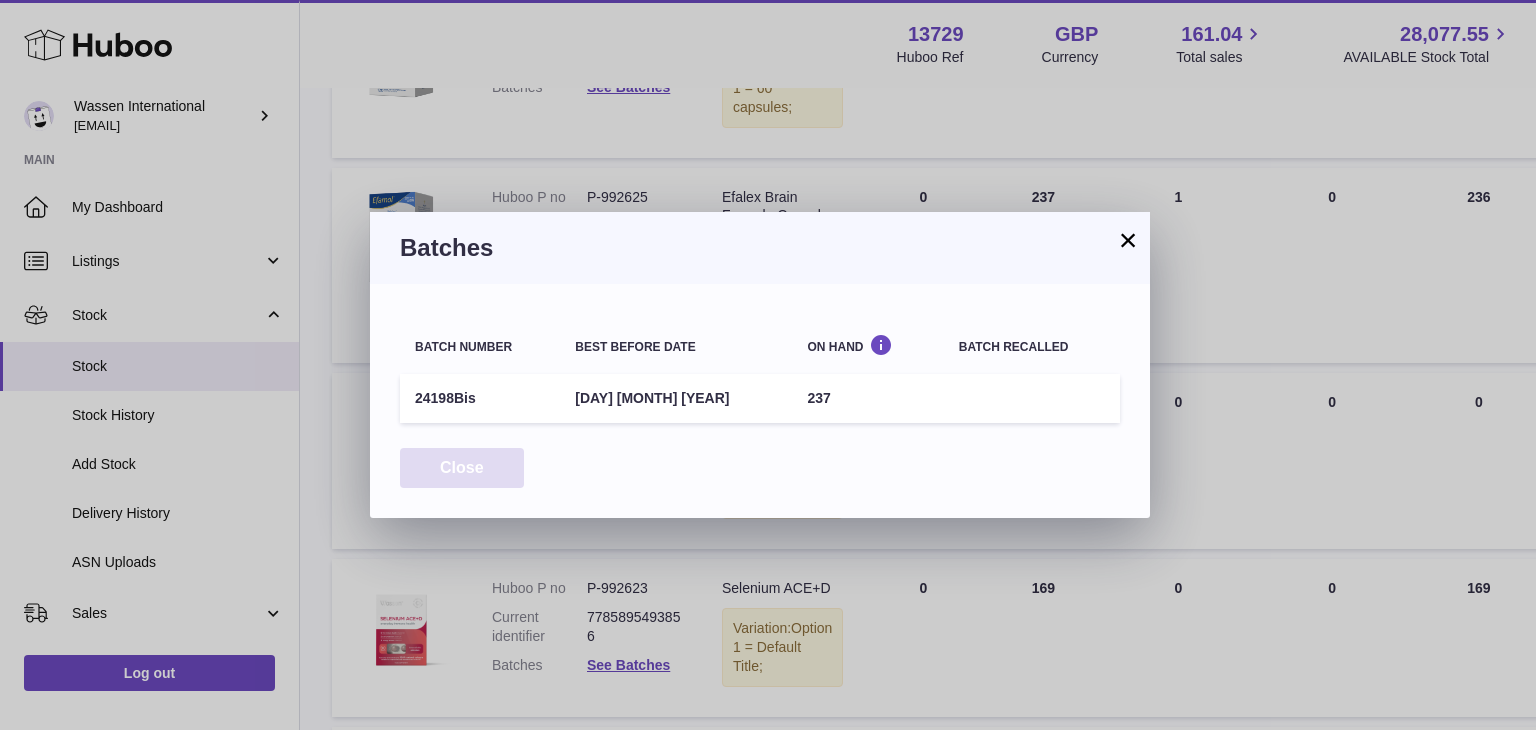 click on "Close" at bounding box center [462, 468] 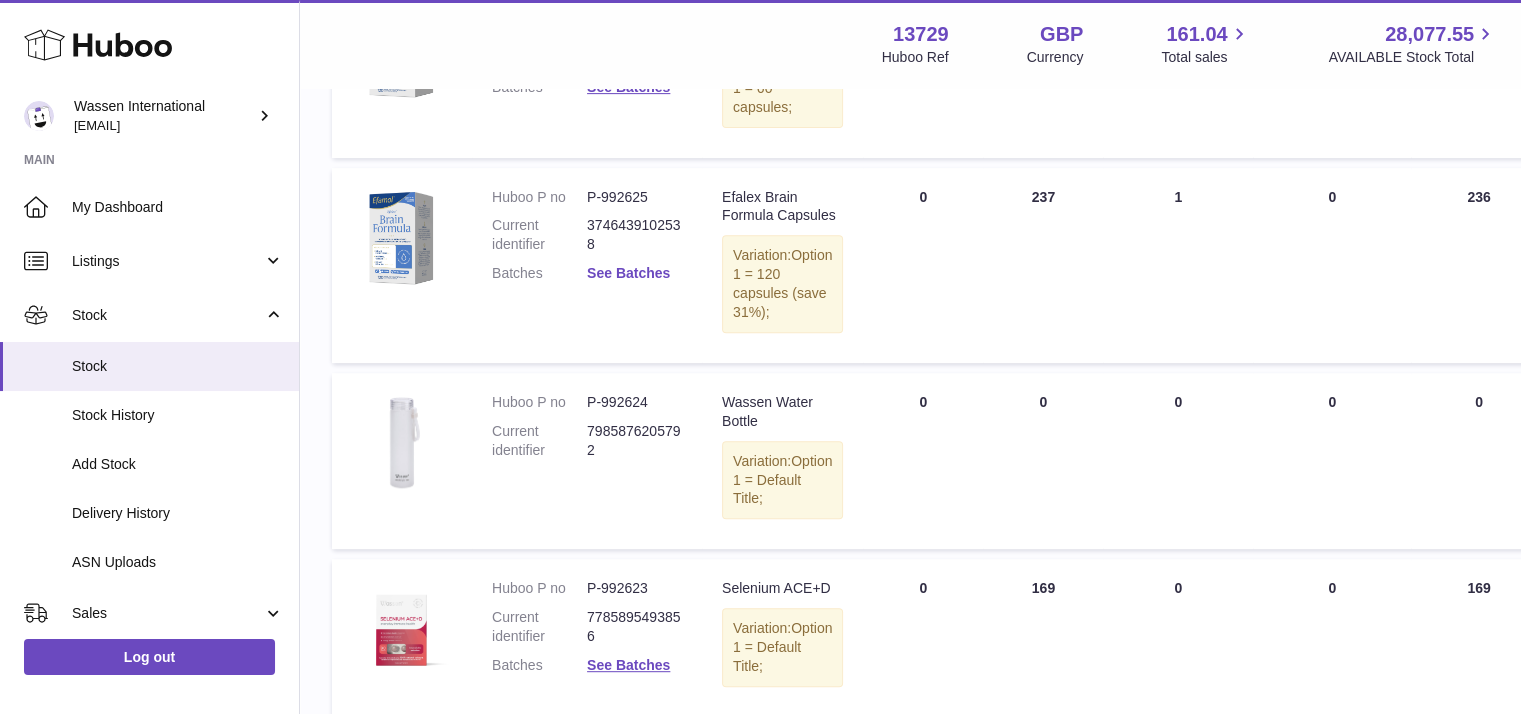 click on "See Batches" at bounding box center [634, 273] 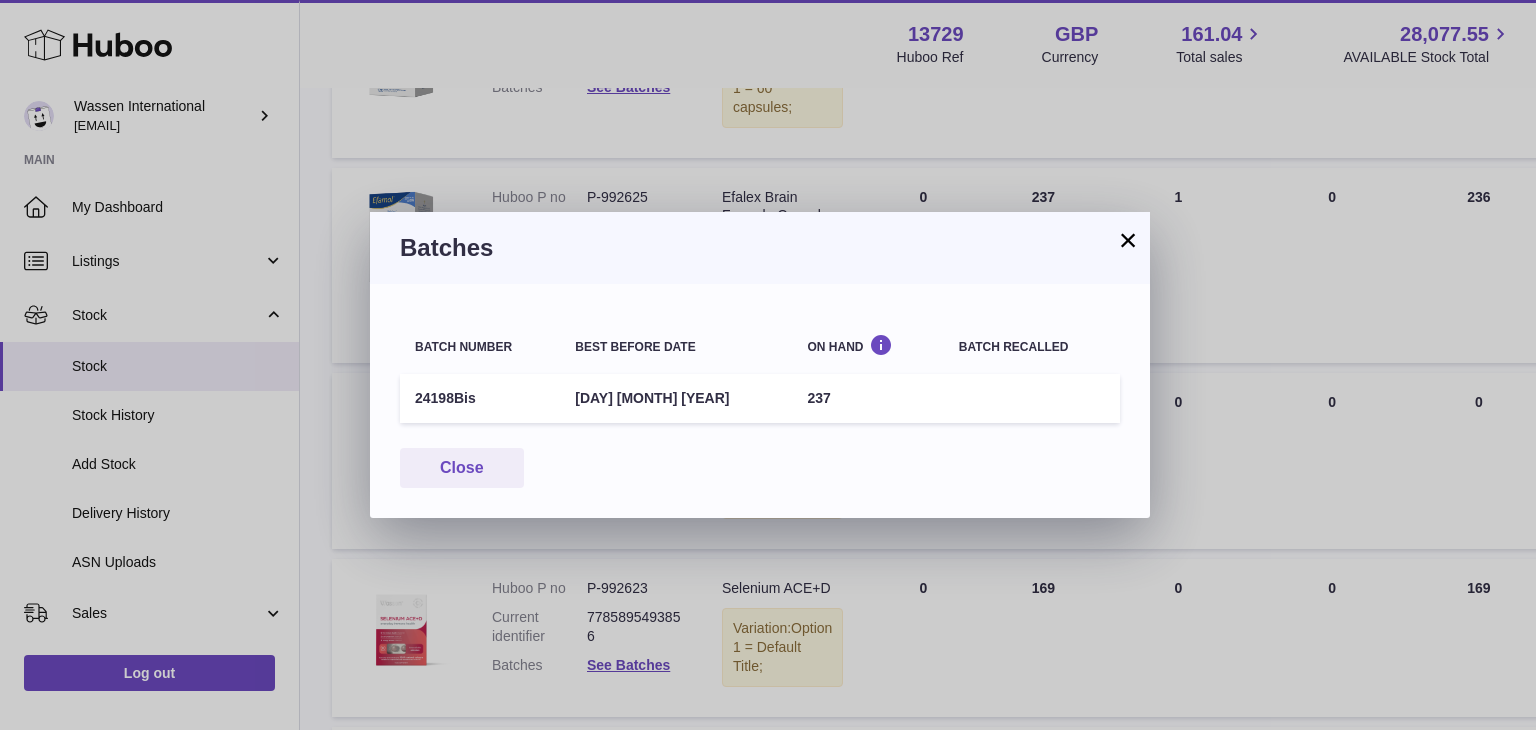 click on "Batches" at bounding box center (760, 248) 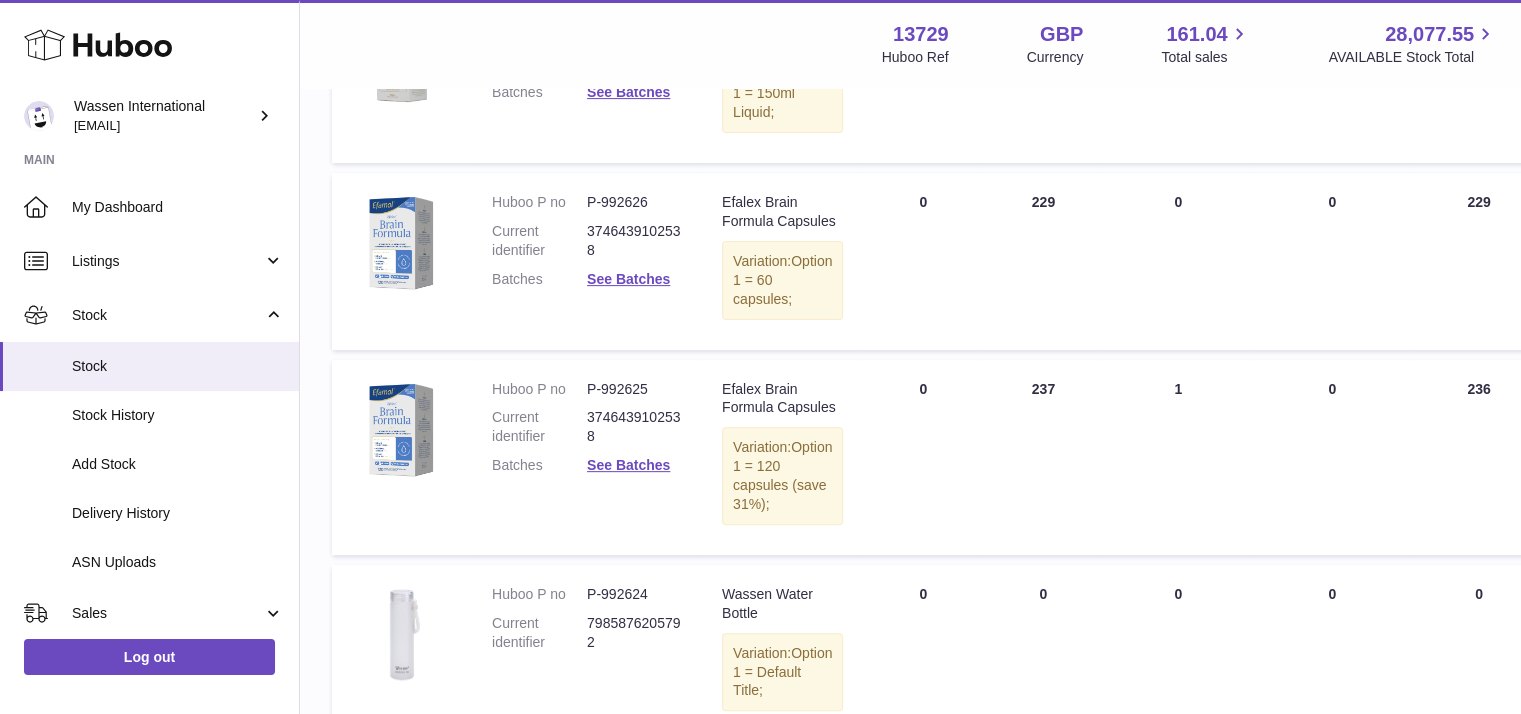 scroll, scrollTop: 590, scrollLeft: 0, axis: vertical 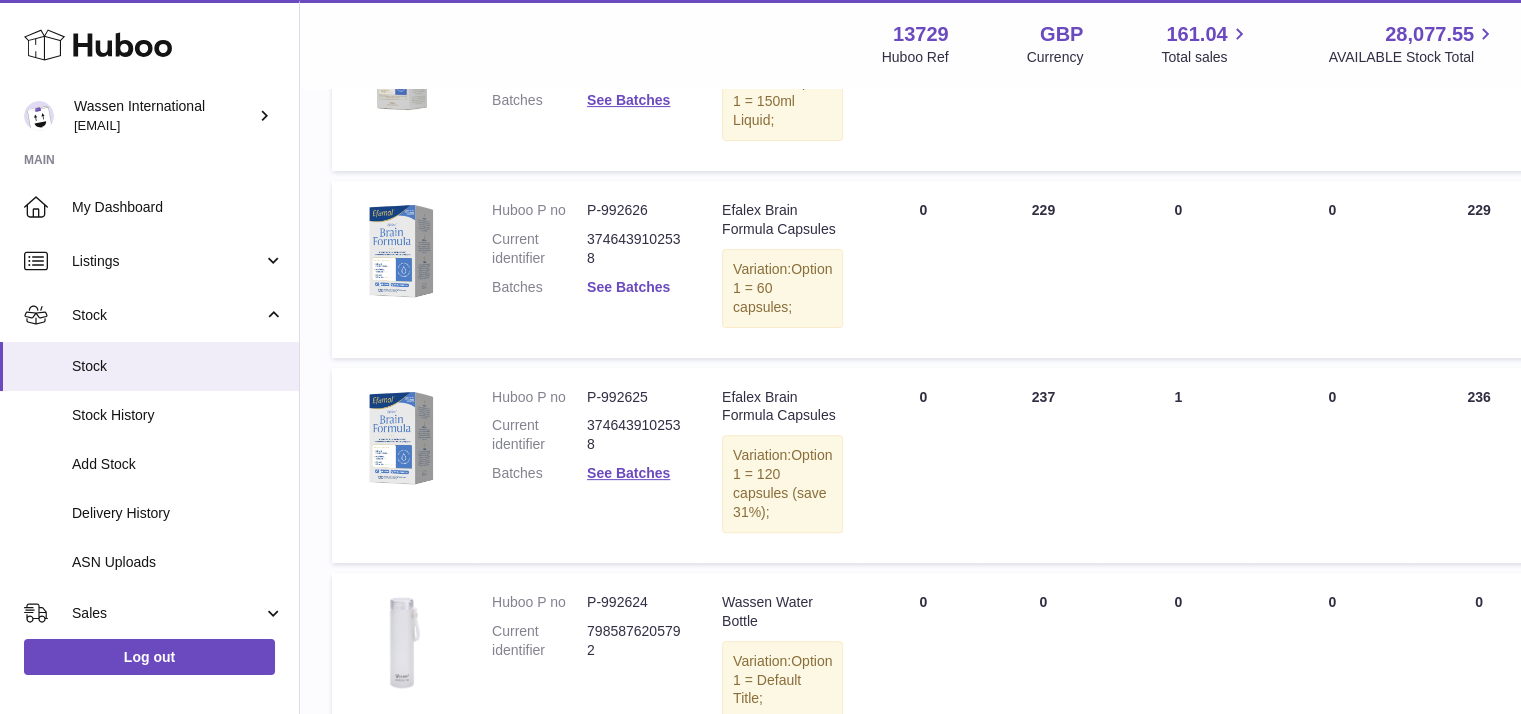 click on "See Batches" at bounding box center [628, 287] 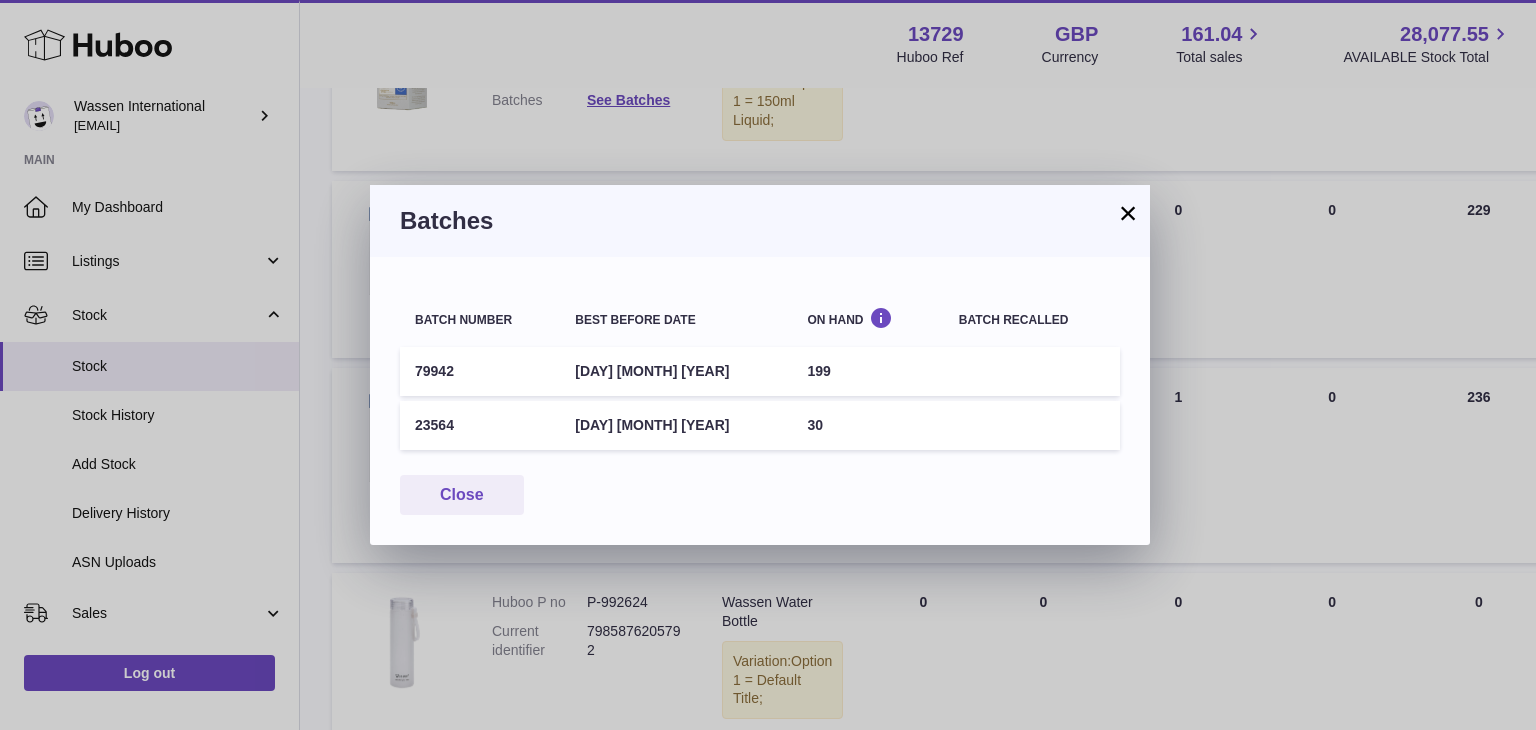 click on "×" at bounding box center (1128, 213) 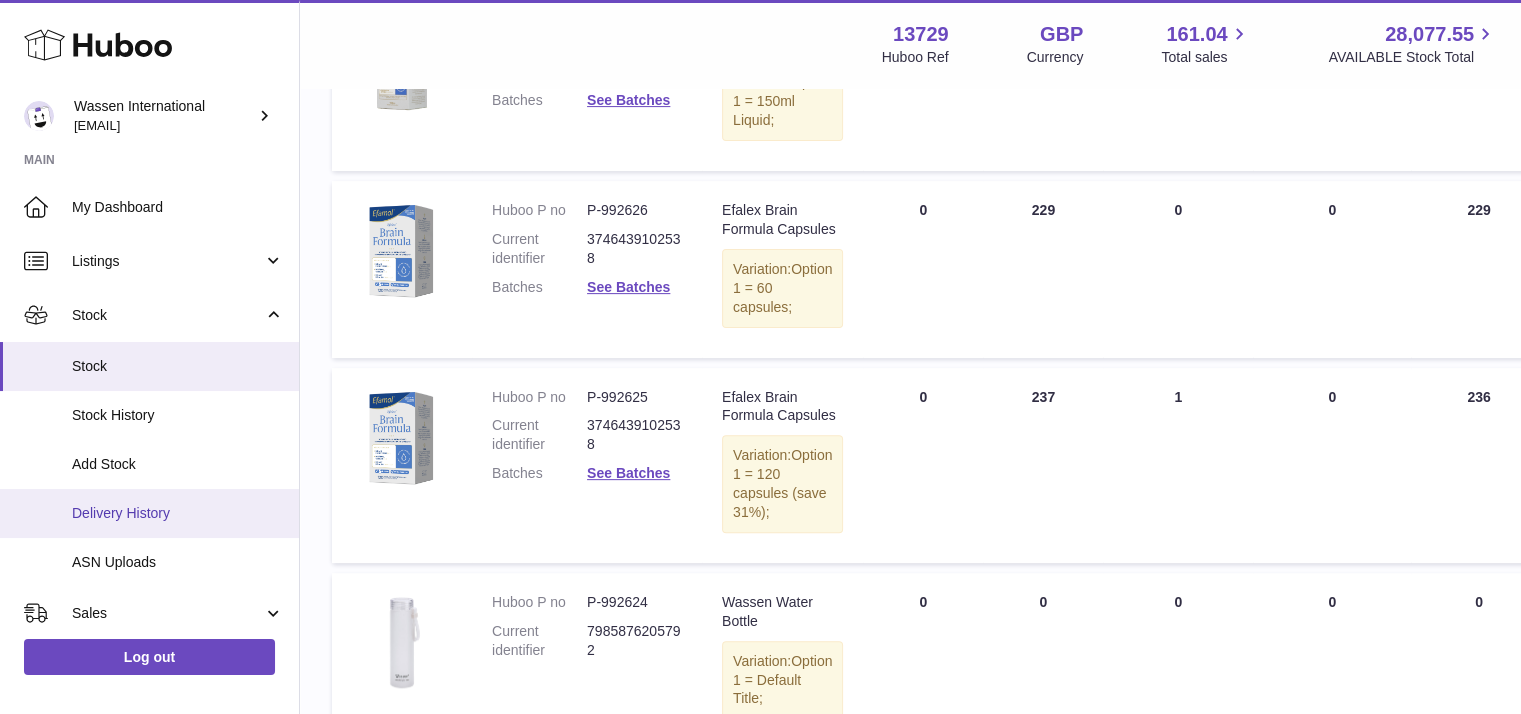 click on "Delivery History" at bounding box center [178, 513] 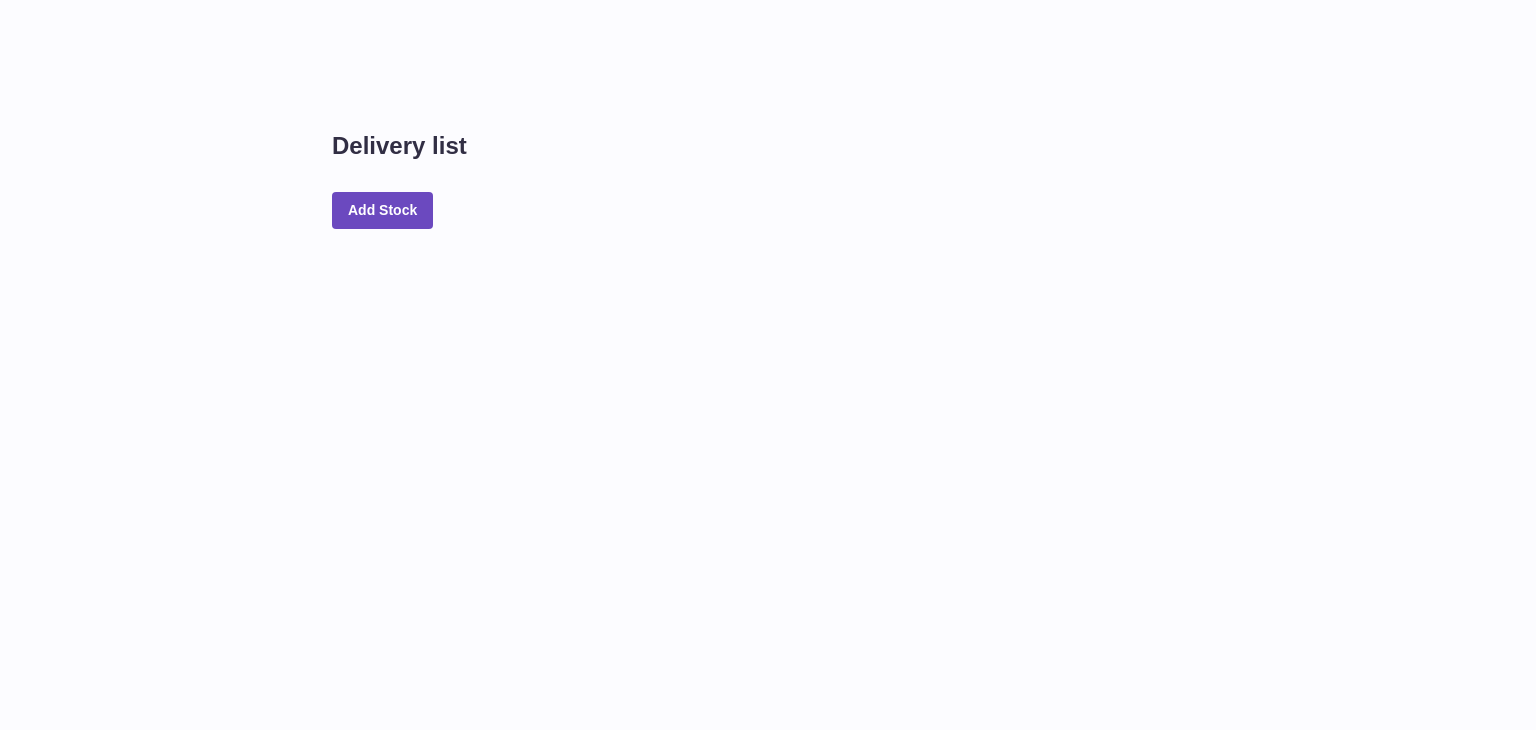scroll, scrollTop: 0, scrollLeft: 0, axis: both 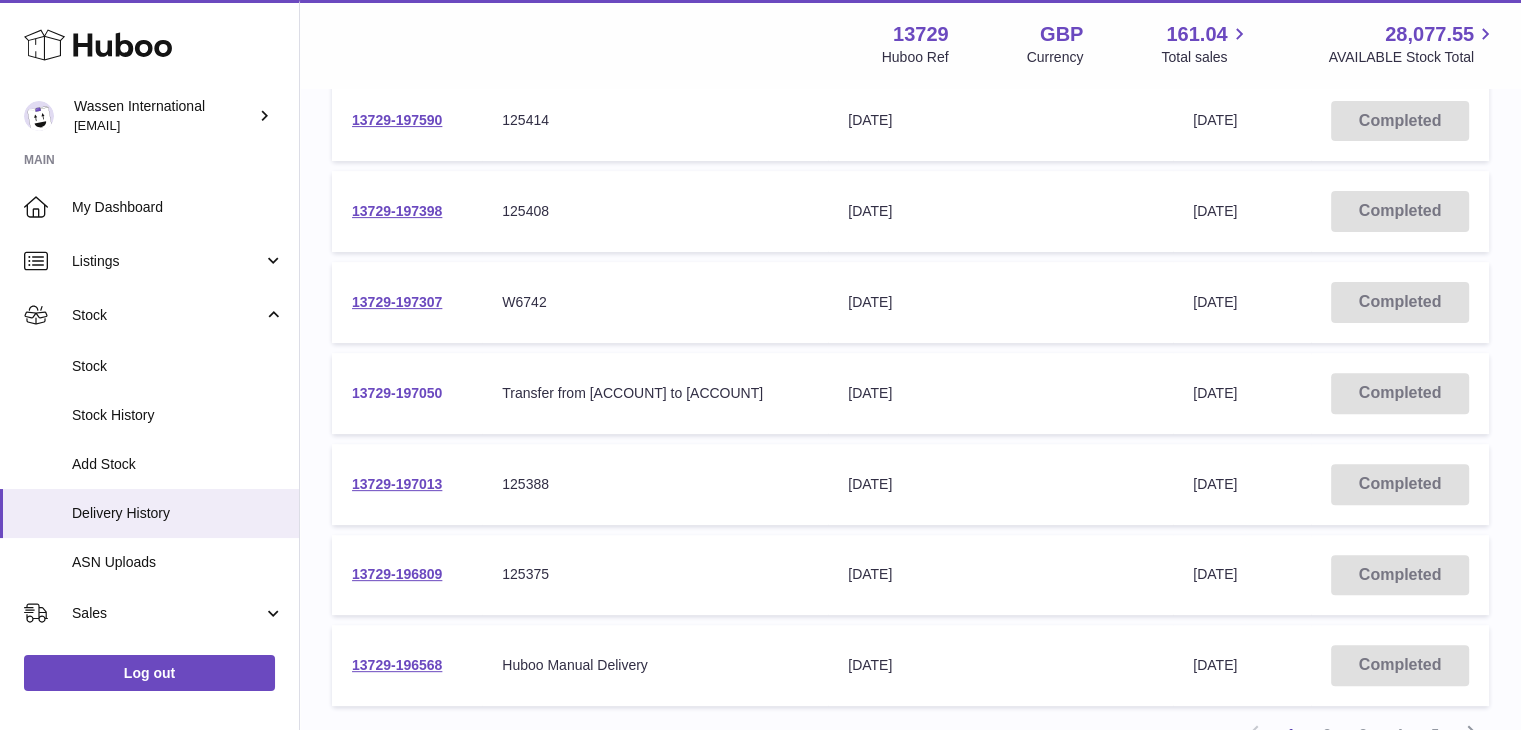 click on "[ACCOUNT_NUMBER]" at bounding box center [397, 393] 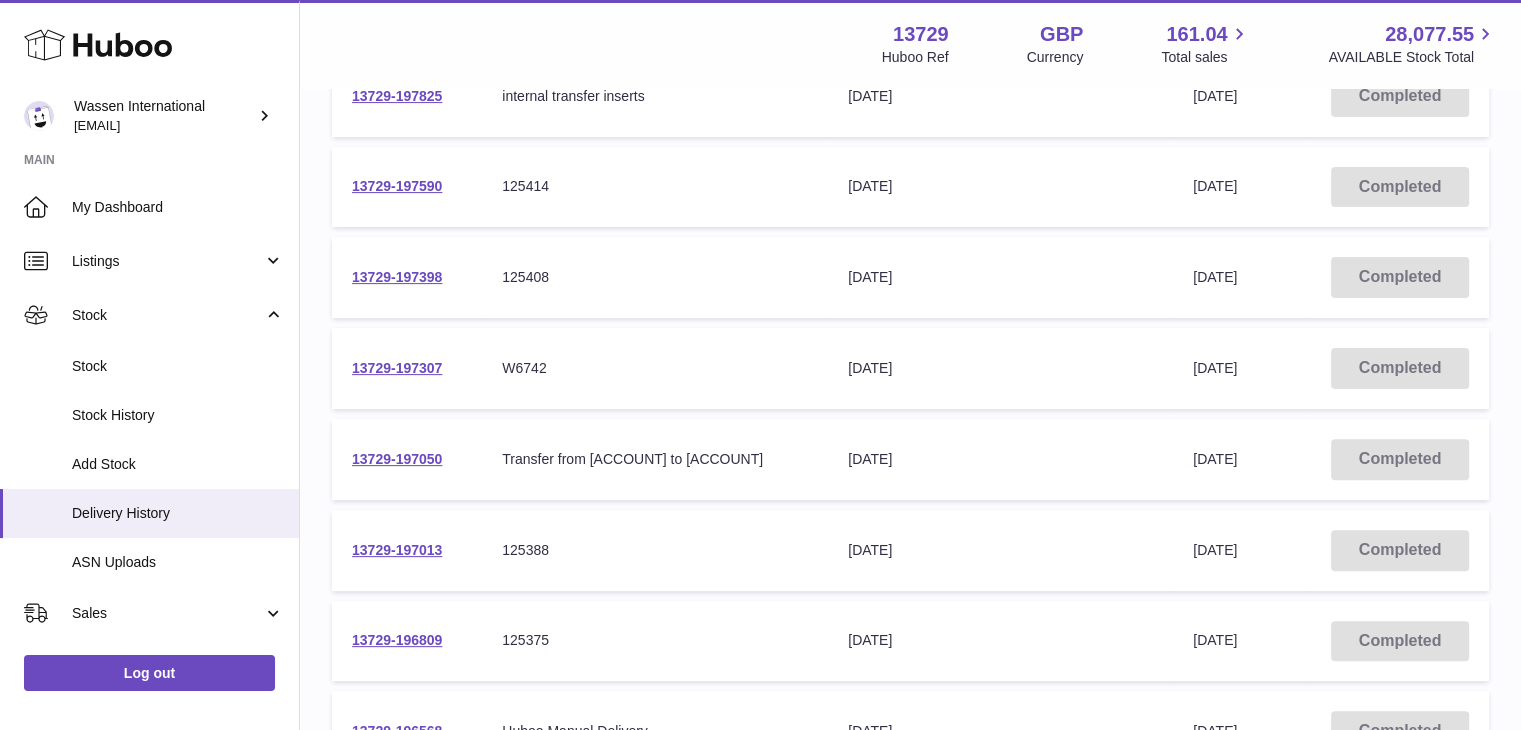 scroll, scrollTop: 500, scrollLeft: 0, axis: vertical 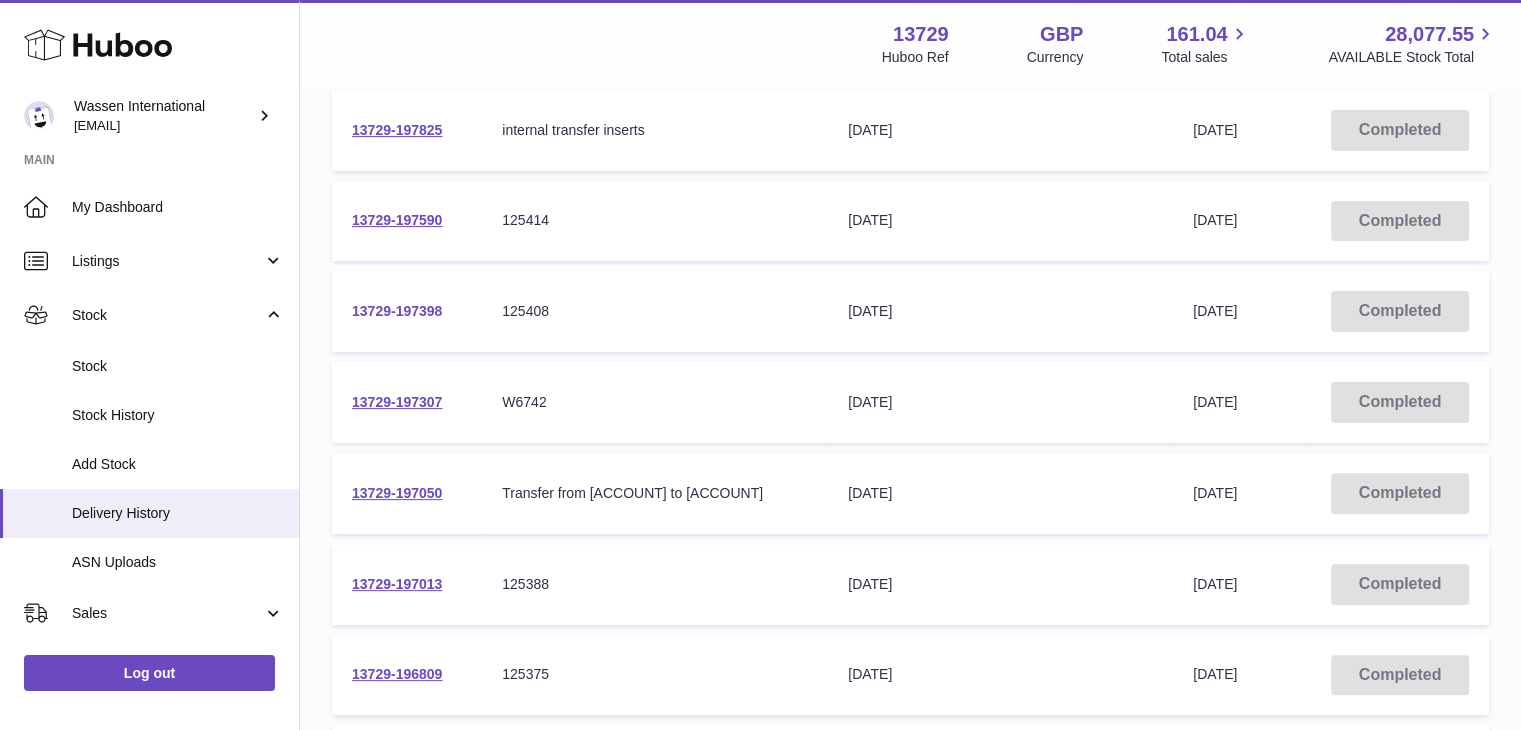 click on "13729-197398" at bounding box center [397, 311] 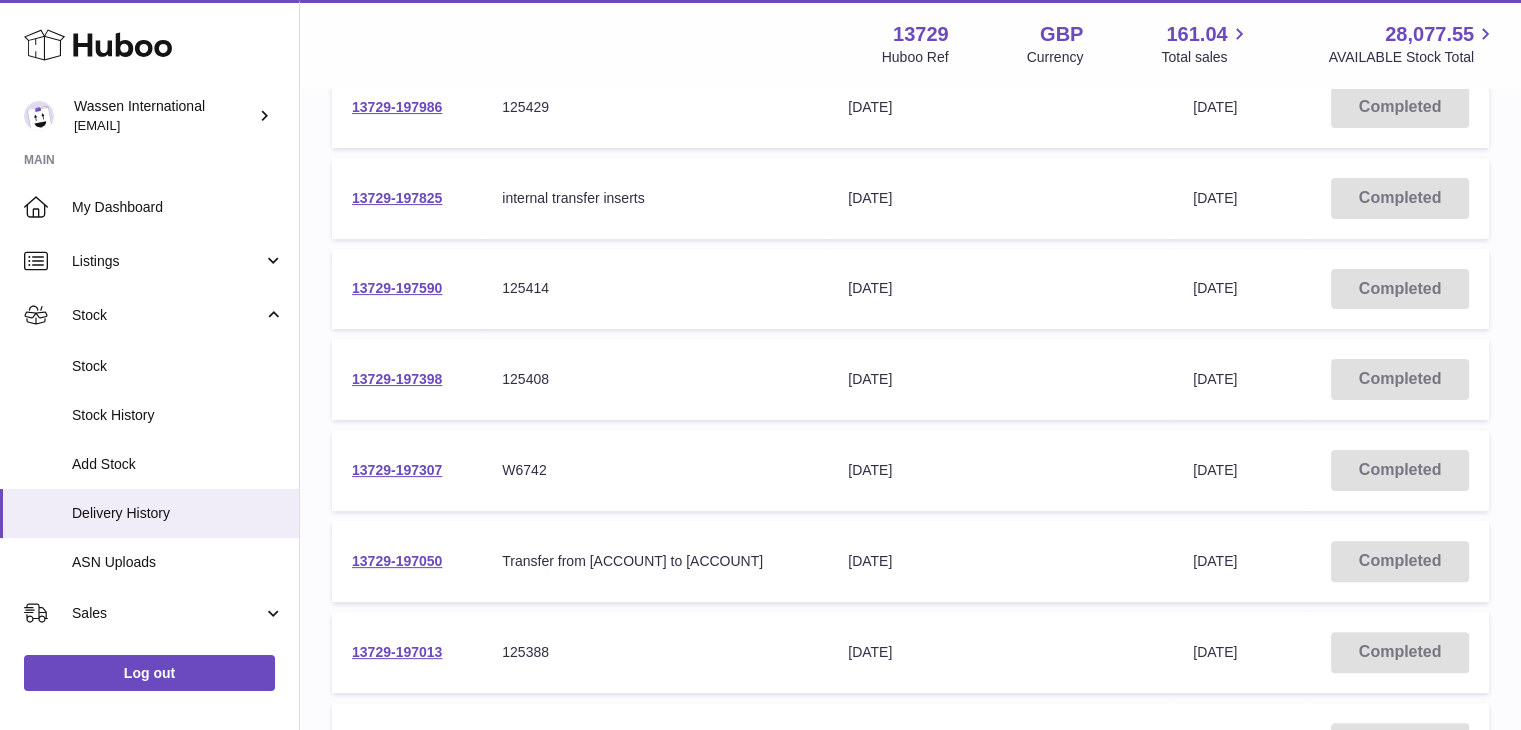 scroll, scrollTop: 400, scrollLeft: 0, axis: vertical 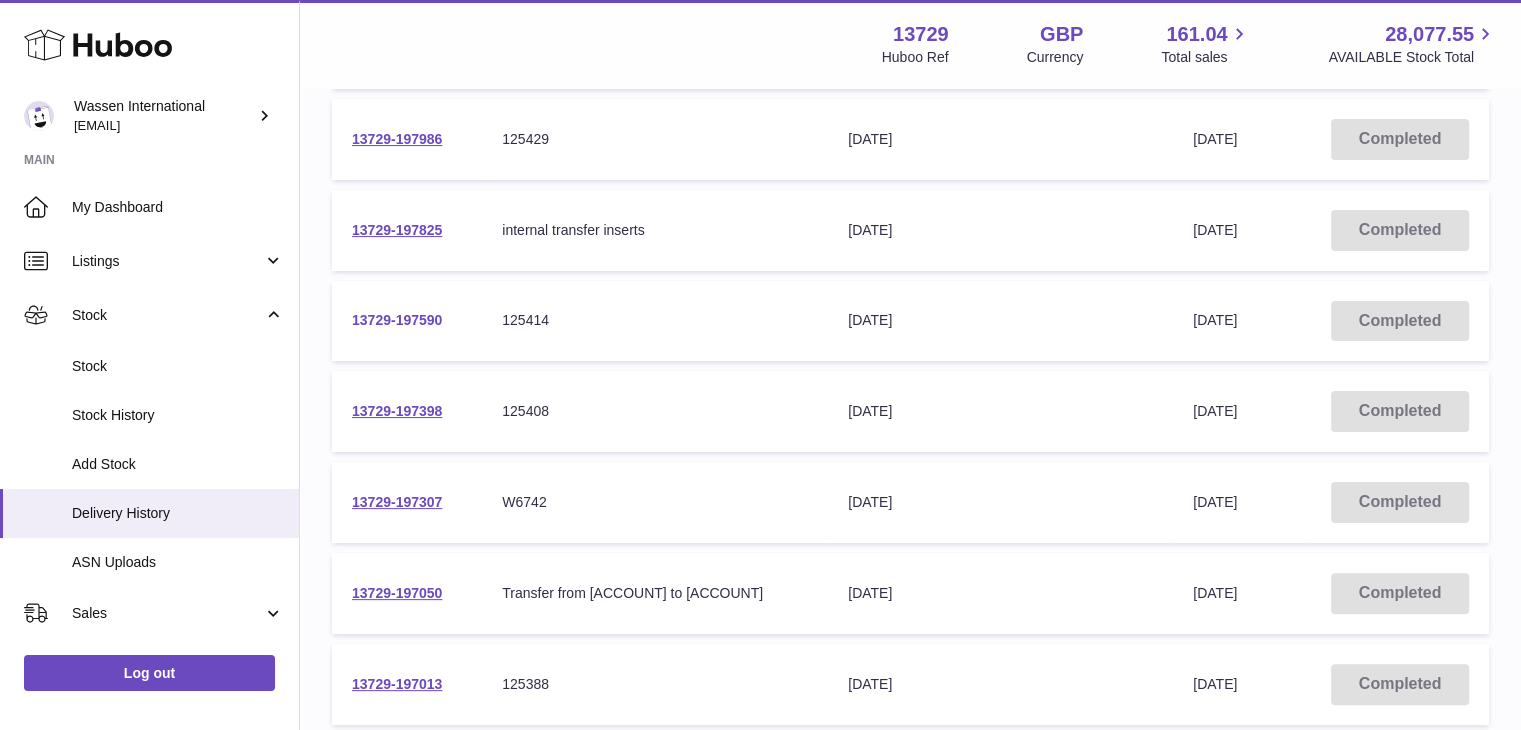 click on "13729-197590" at bounding box center (397, 320) 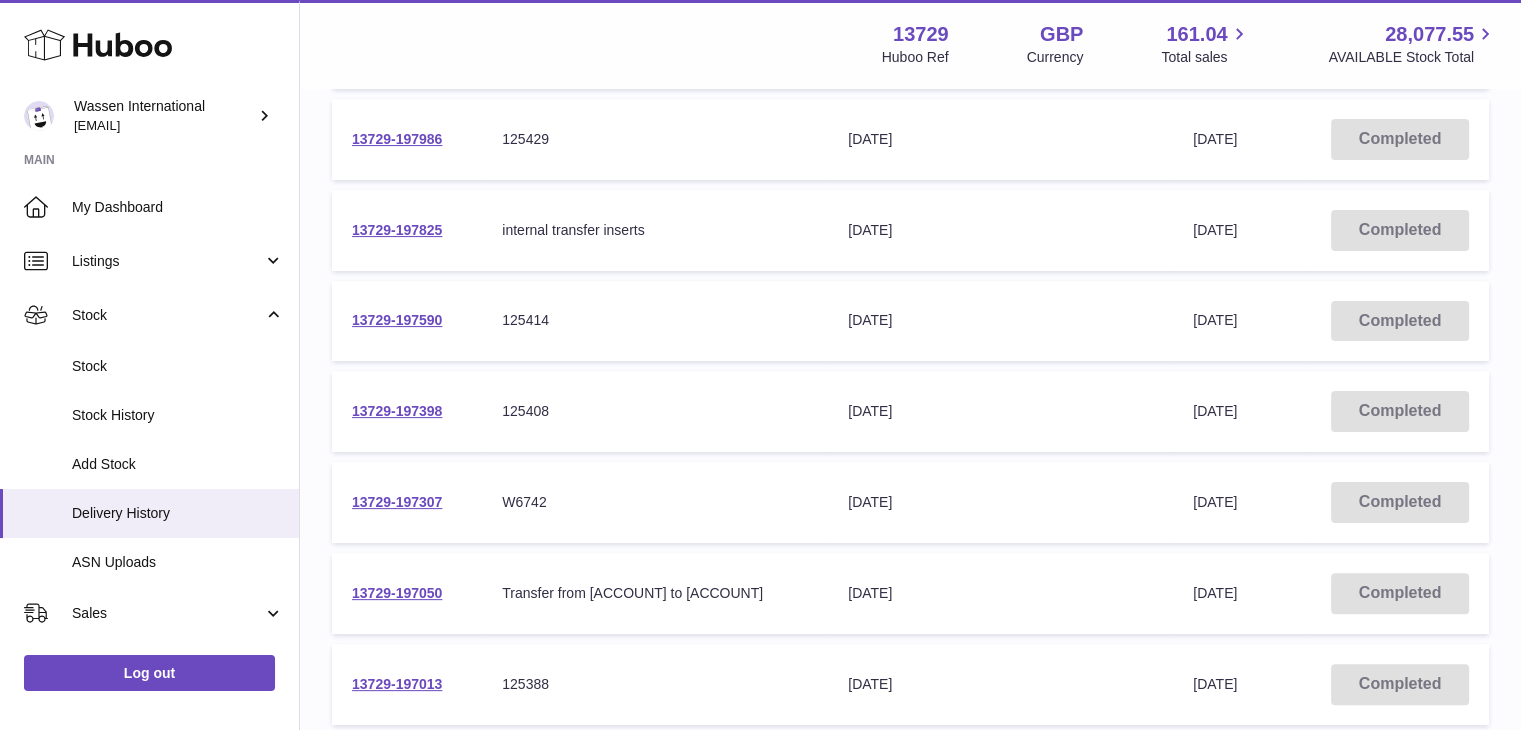scroll, scrollTop: 200, scrollLeft: 0, axis: vertical 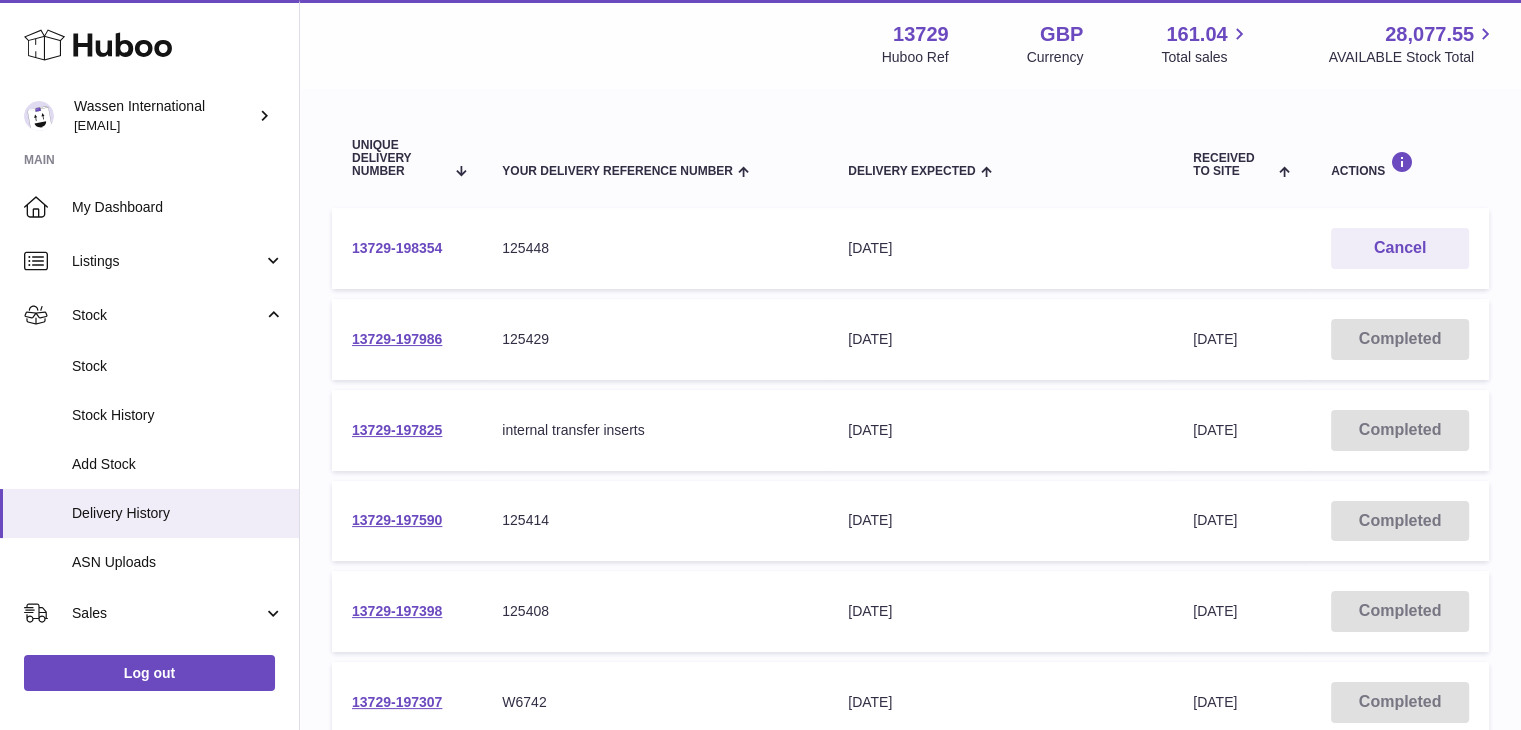 click on "13729-198354" at bounding box center [397, 248] 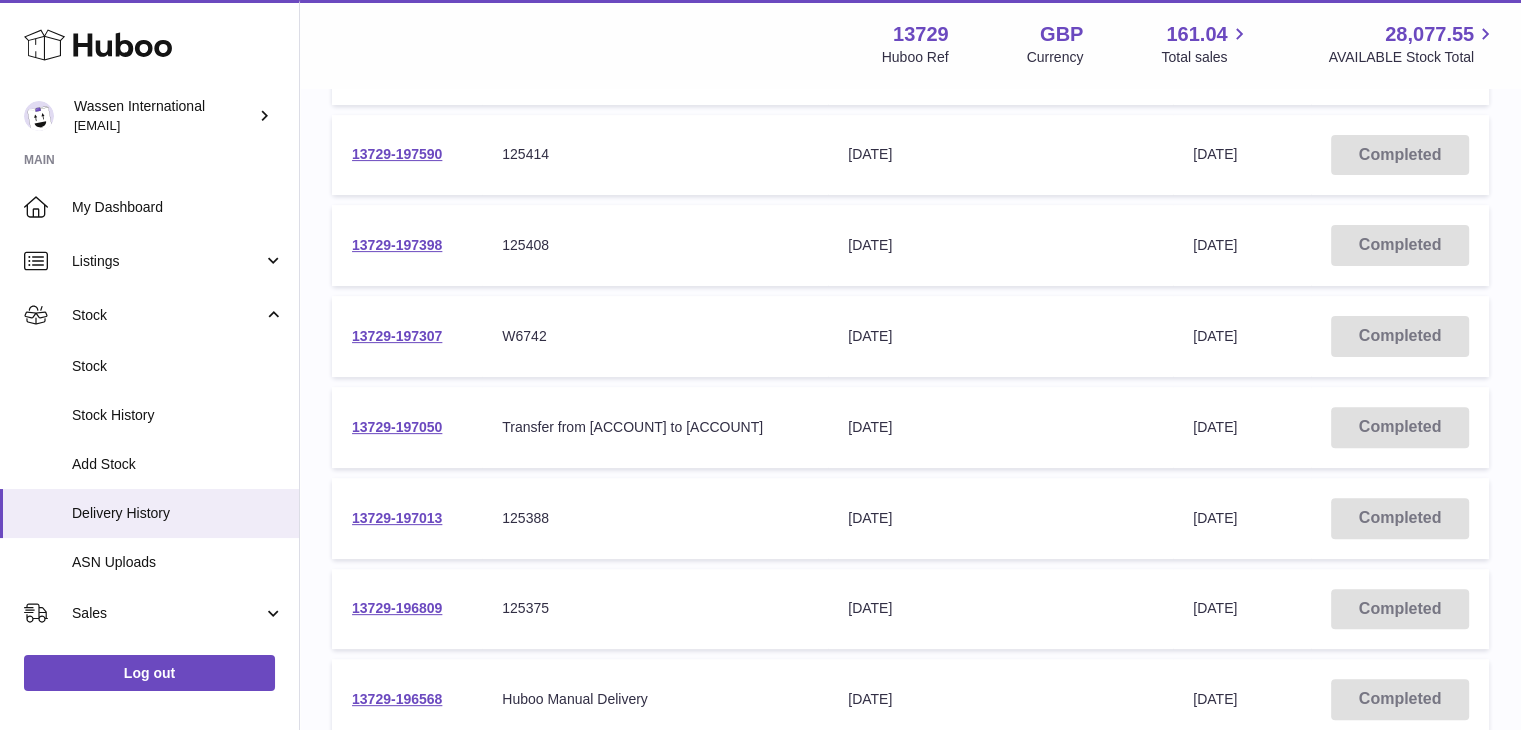 scroll, scrollTop: 600, scrollLeft: 0, axis: vertical 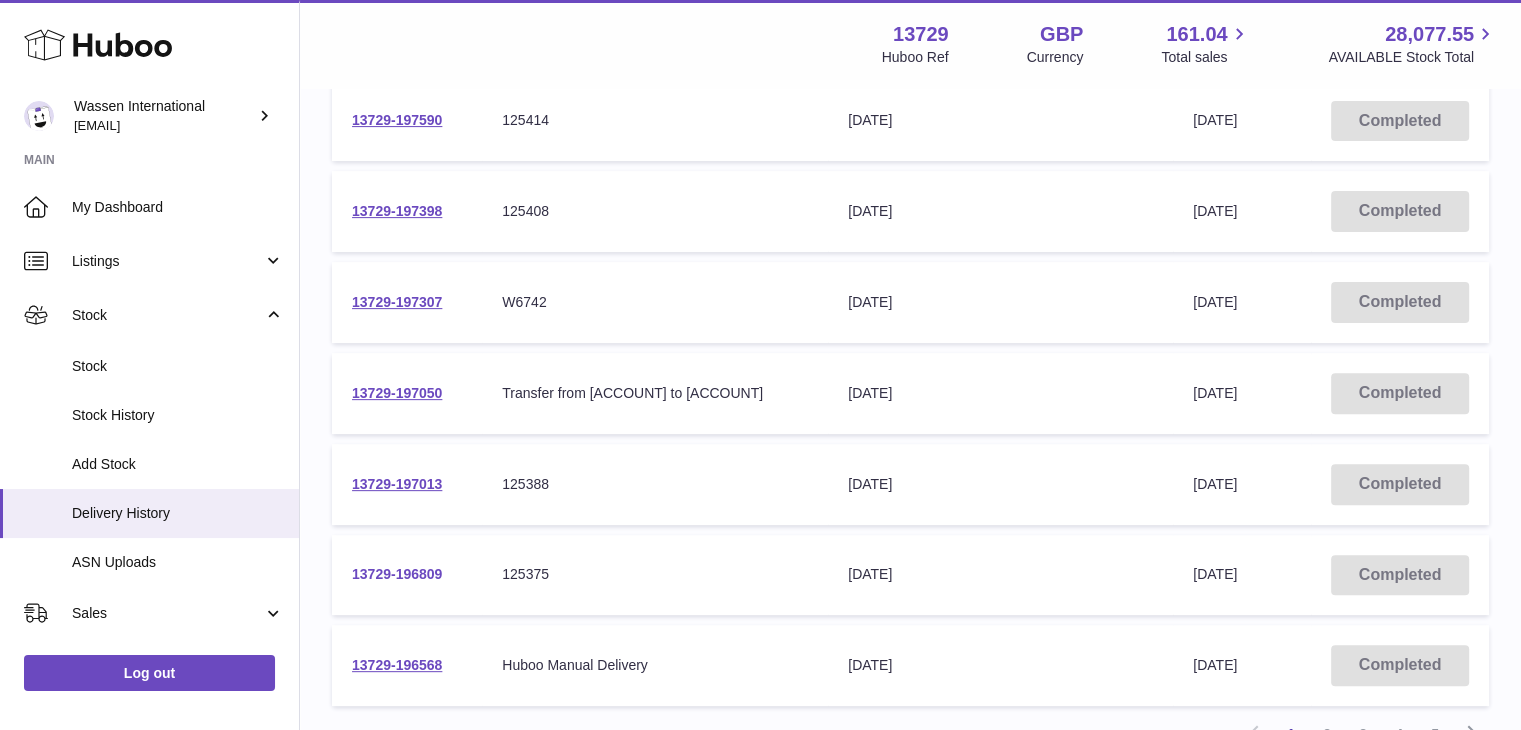 click on "13729-196809" at bounding box center [397, 574] 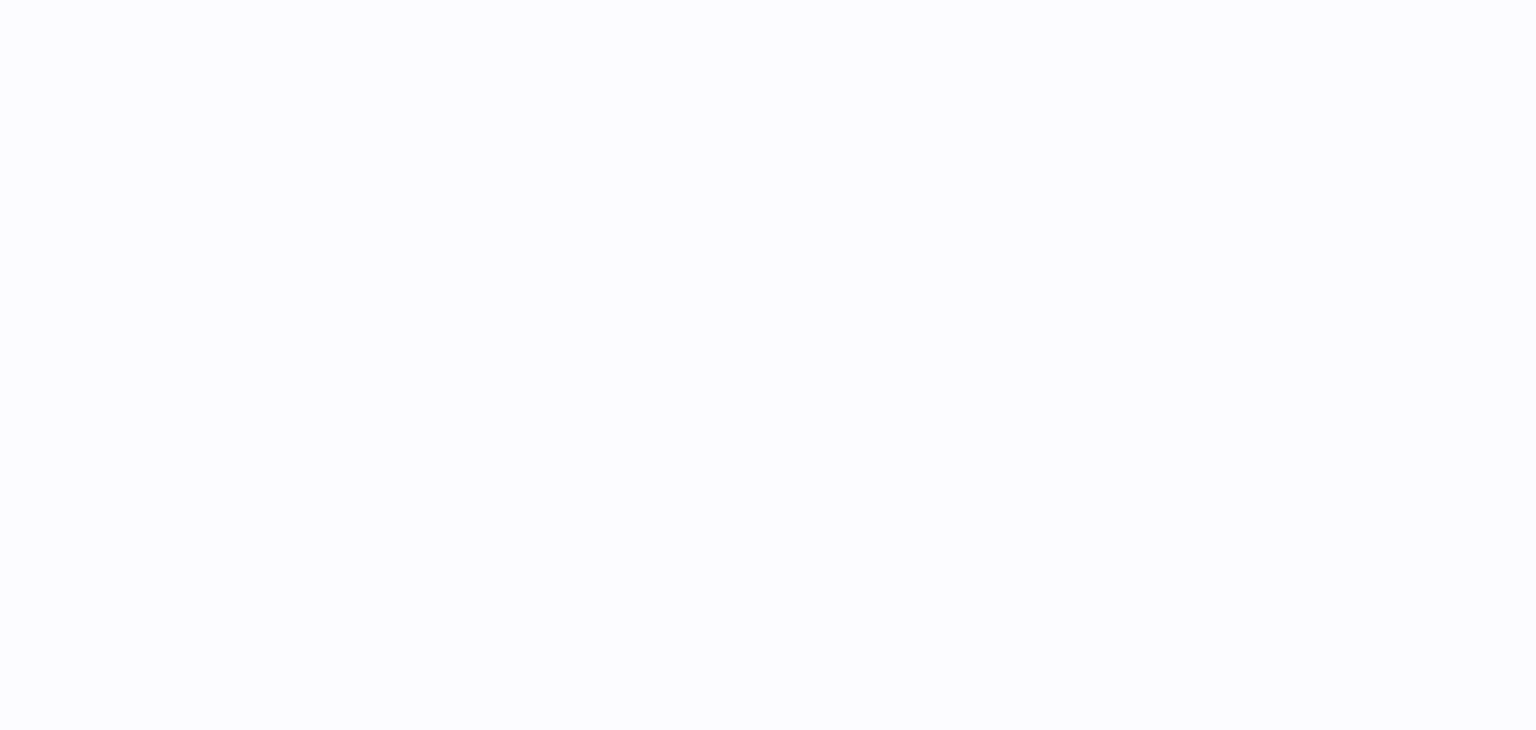 scroll, scrollTop: 0, scrollLeft: 0, axis: both 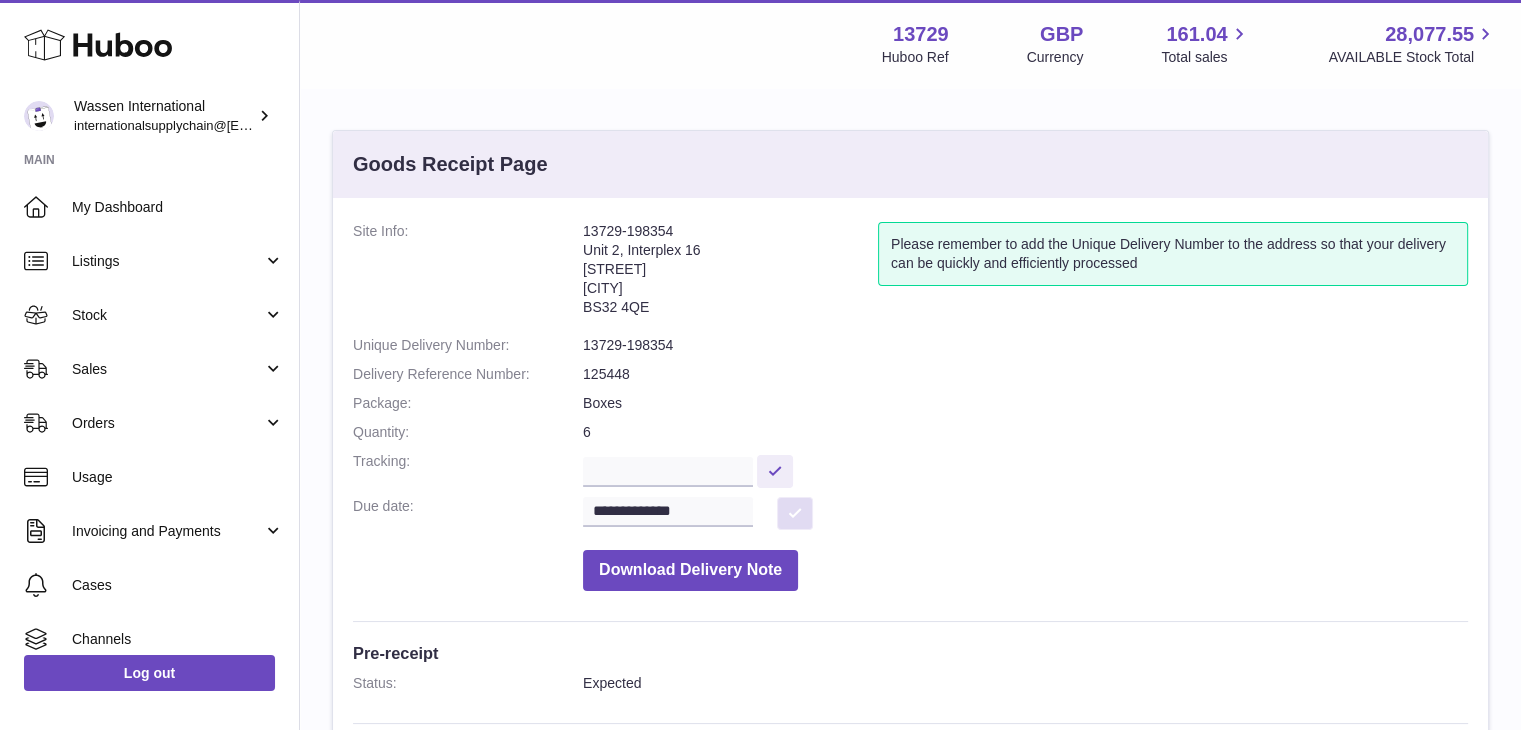 click at bounding box center (795, 513) 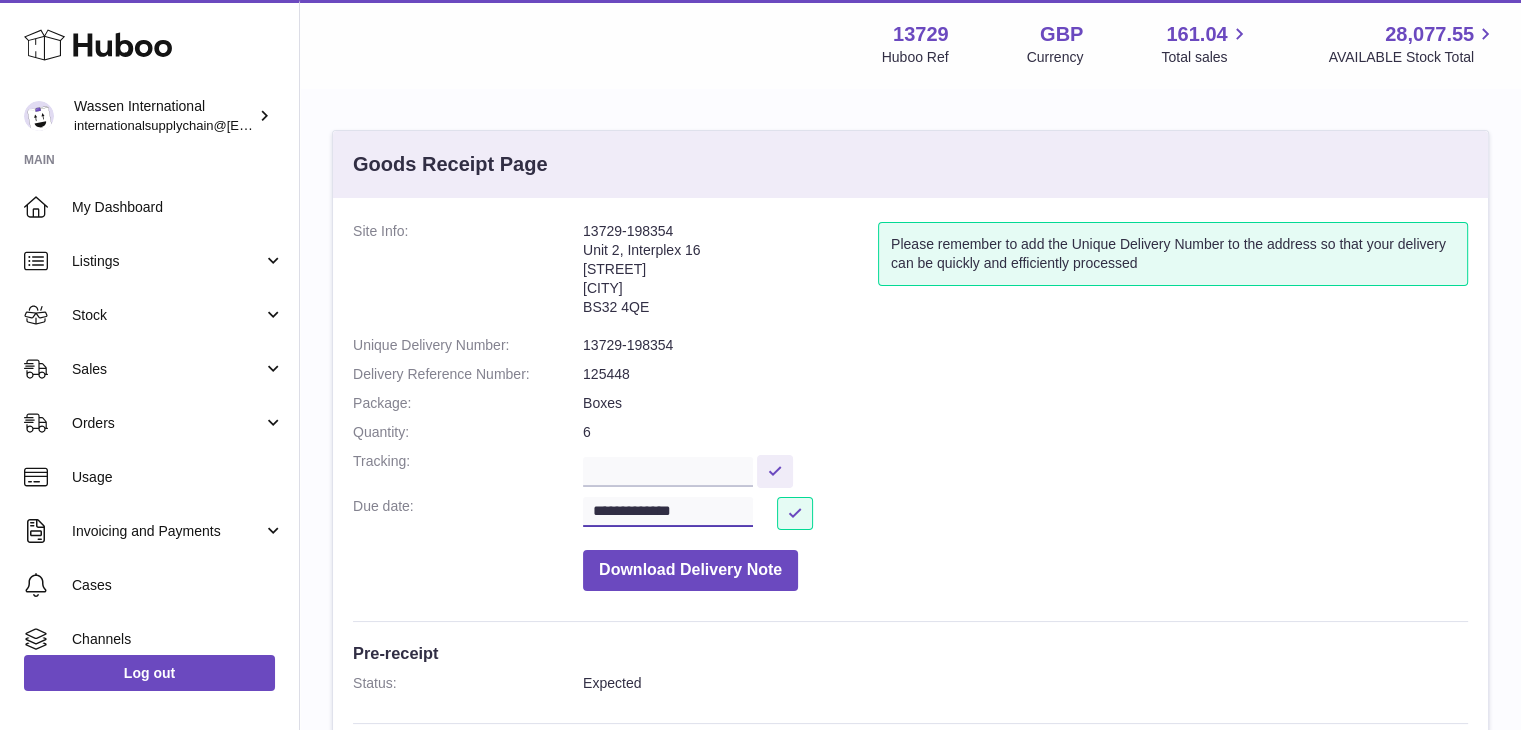 click on "**********" at bounding box center [668, 512] 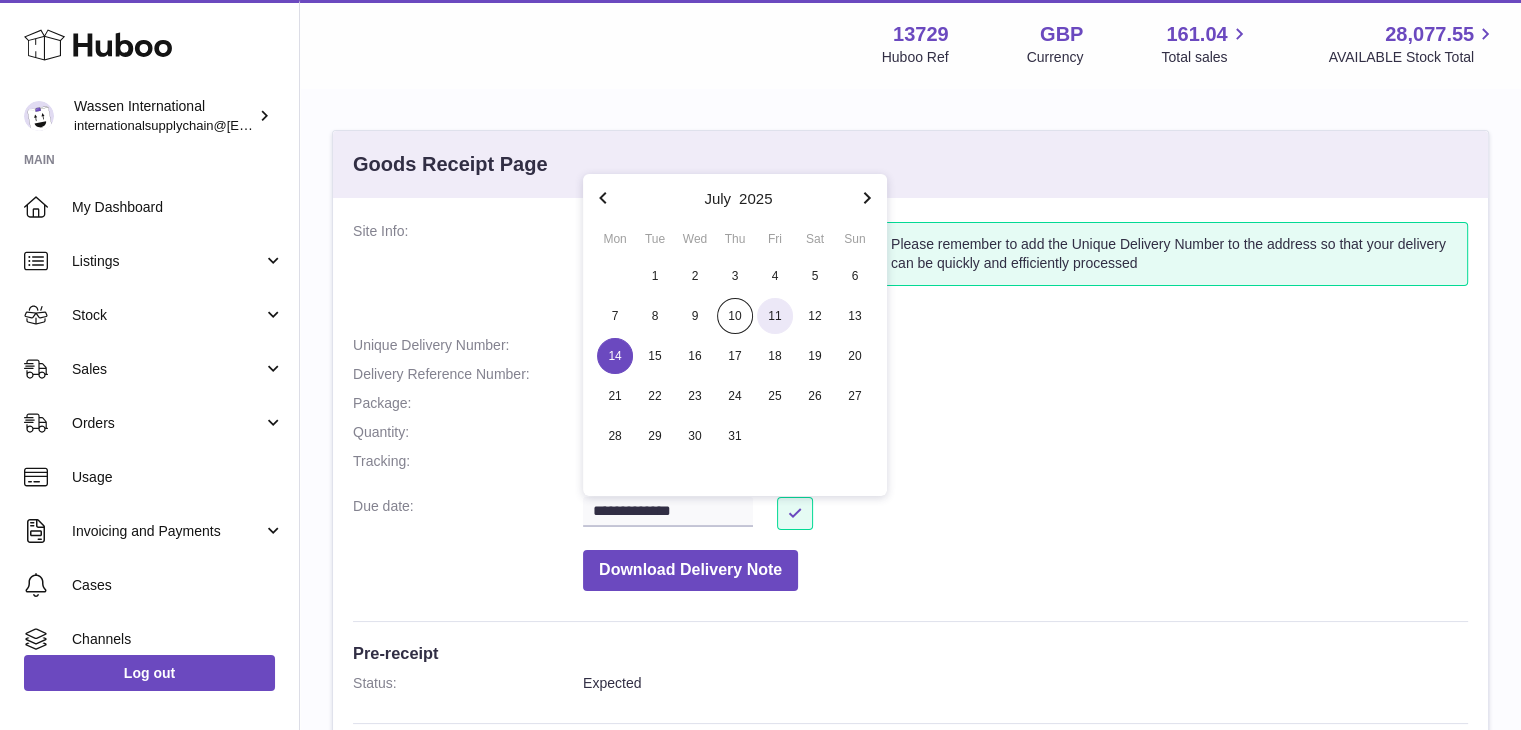 click on "11" at bounding box center [775, 316] 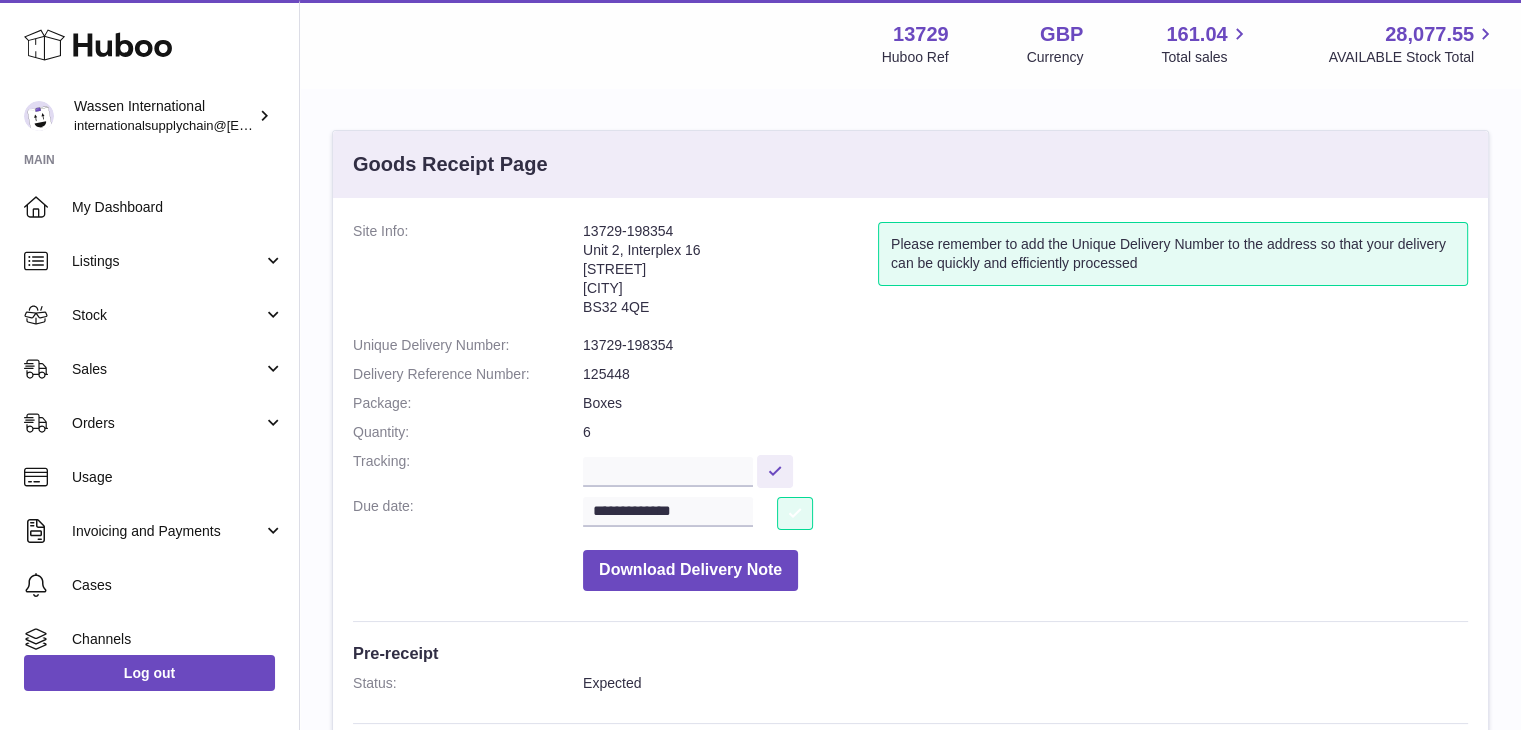 click at bounding box center [795, 513] 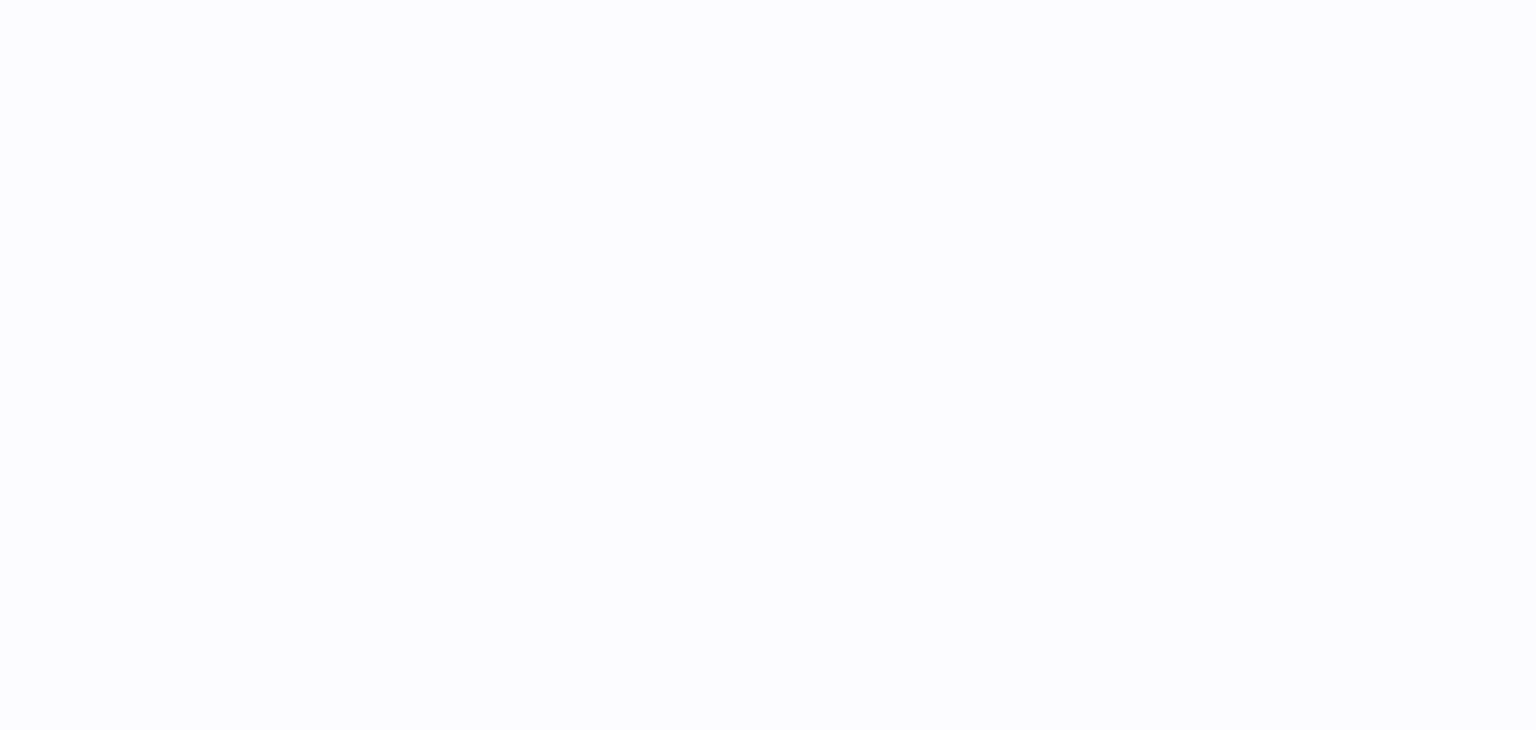 scroll, scrollTop: 0, scrollLeft: 0, axis: both 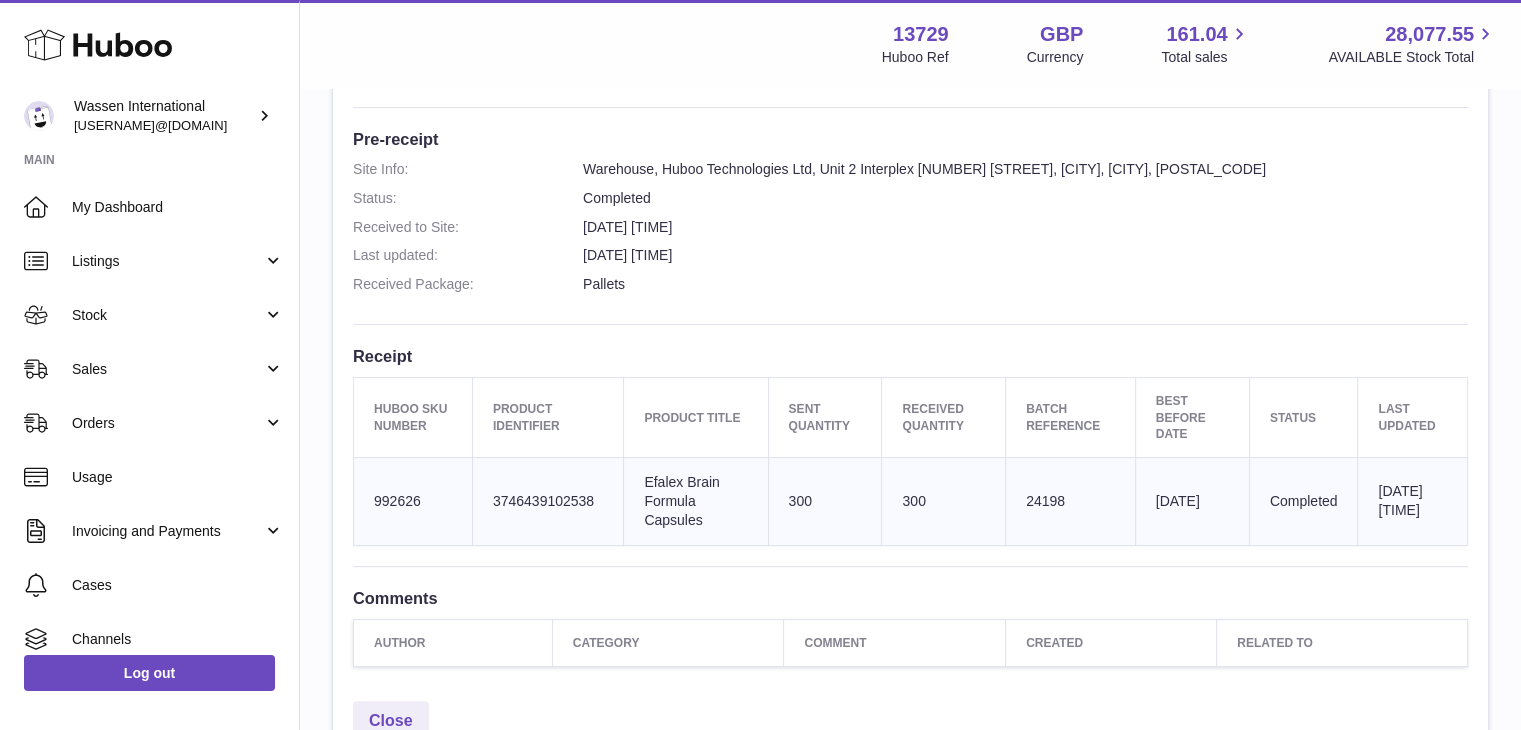 click on "[DATE] [TIME]" at bounding box center (1025, 255) 